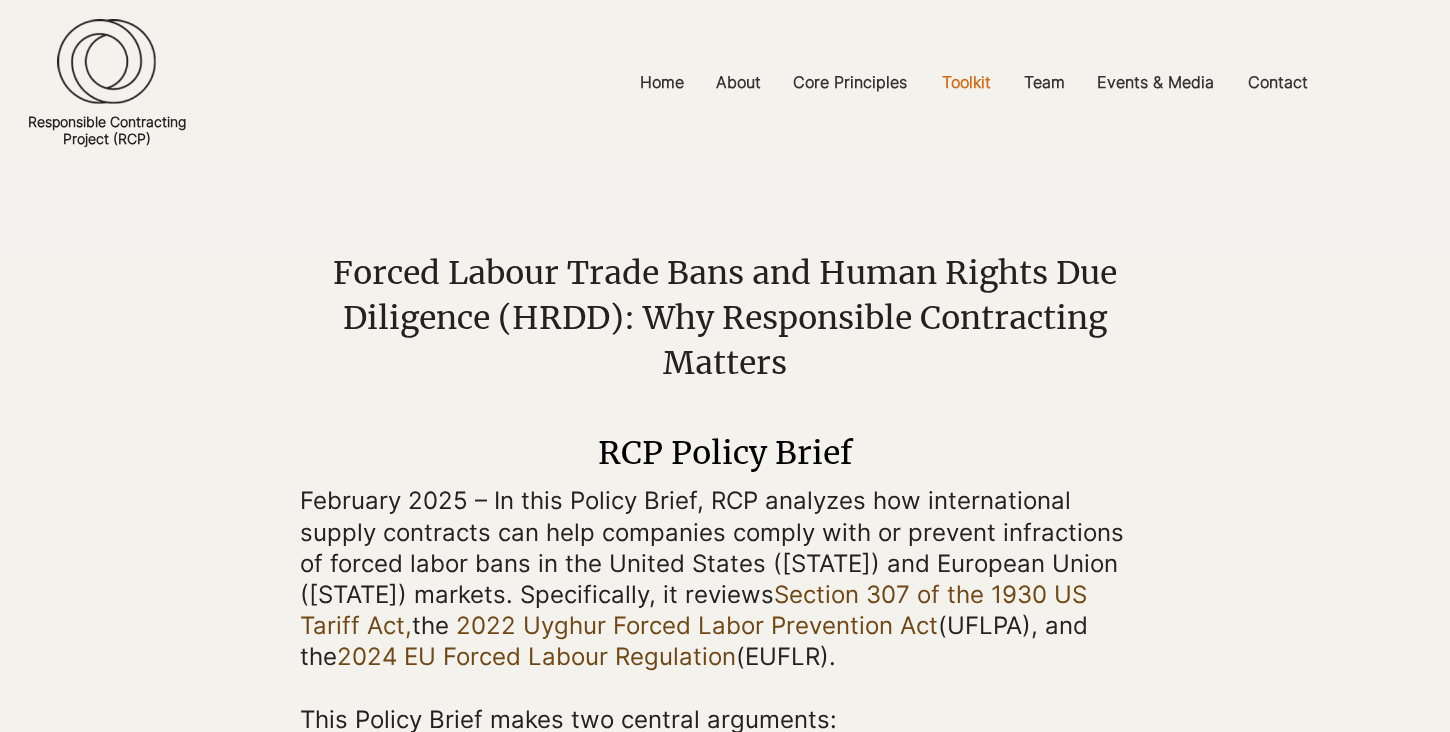 scroll, scrollTop: 0, scrollLeft: 0, axis: both 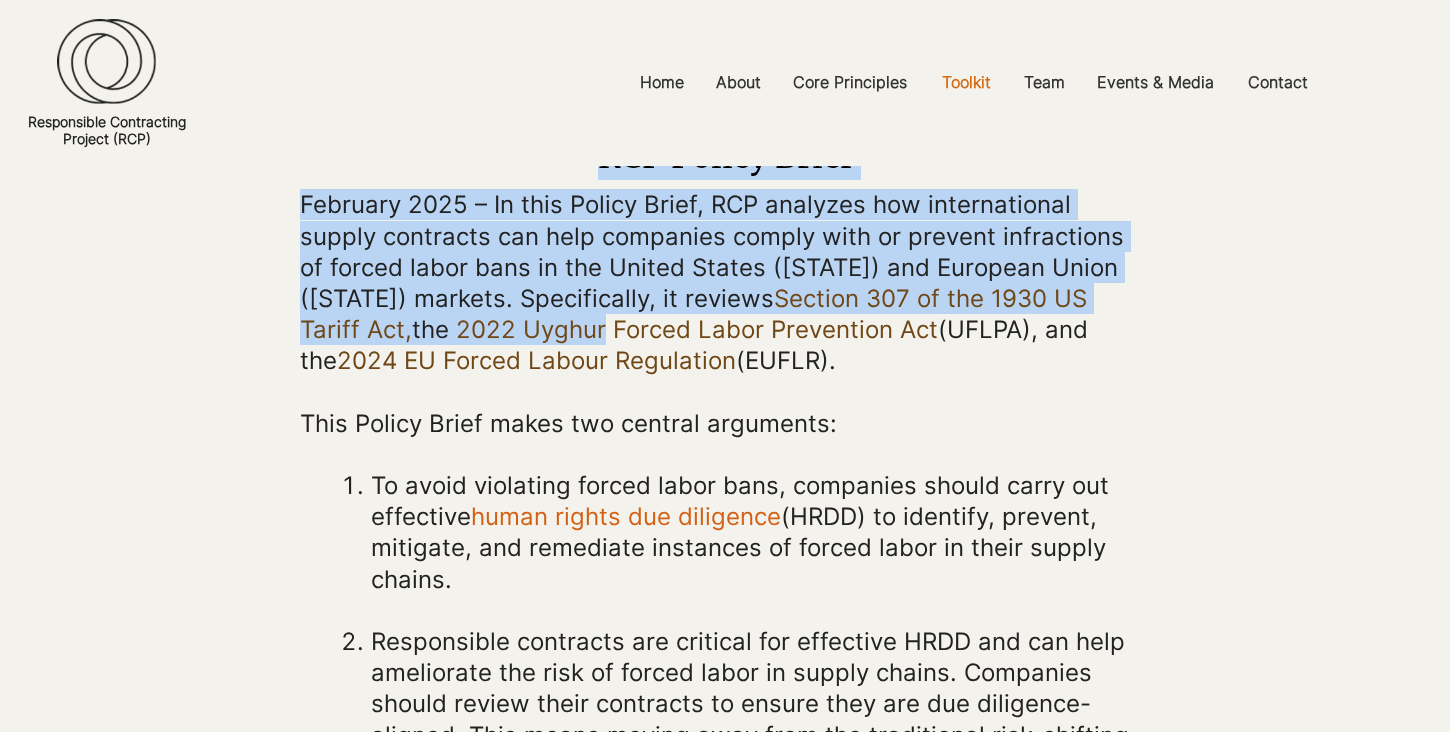 drag, startPoint x: 271, startPoint y: 341, endPoint x: 447, endPoint y: 348, distance: 176.13914 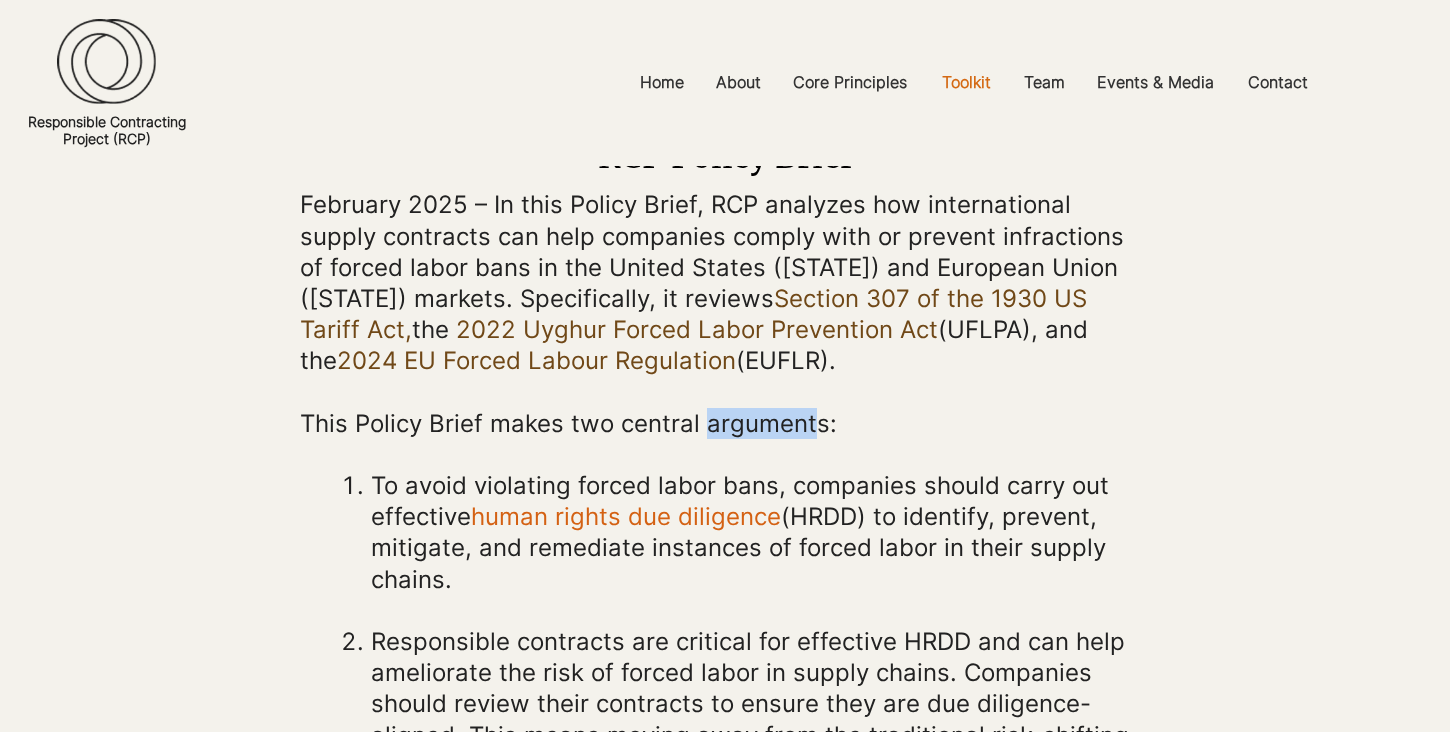 drag, startPoint x: 701, startPoint y: 438, endPoint x: 813, endPoint y: 436, distance: 112.01785 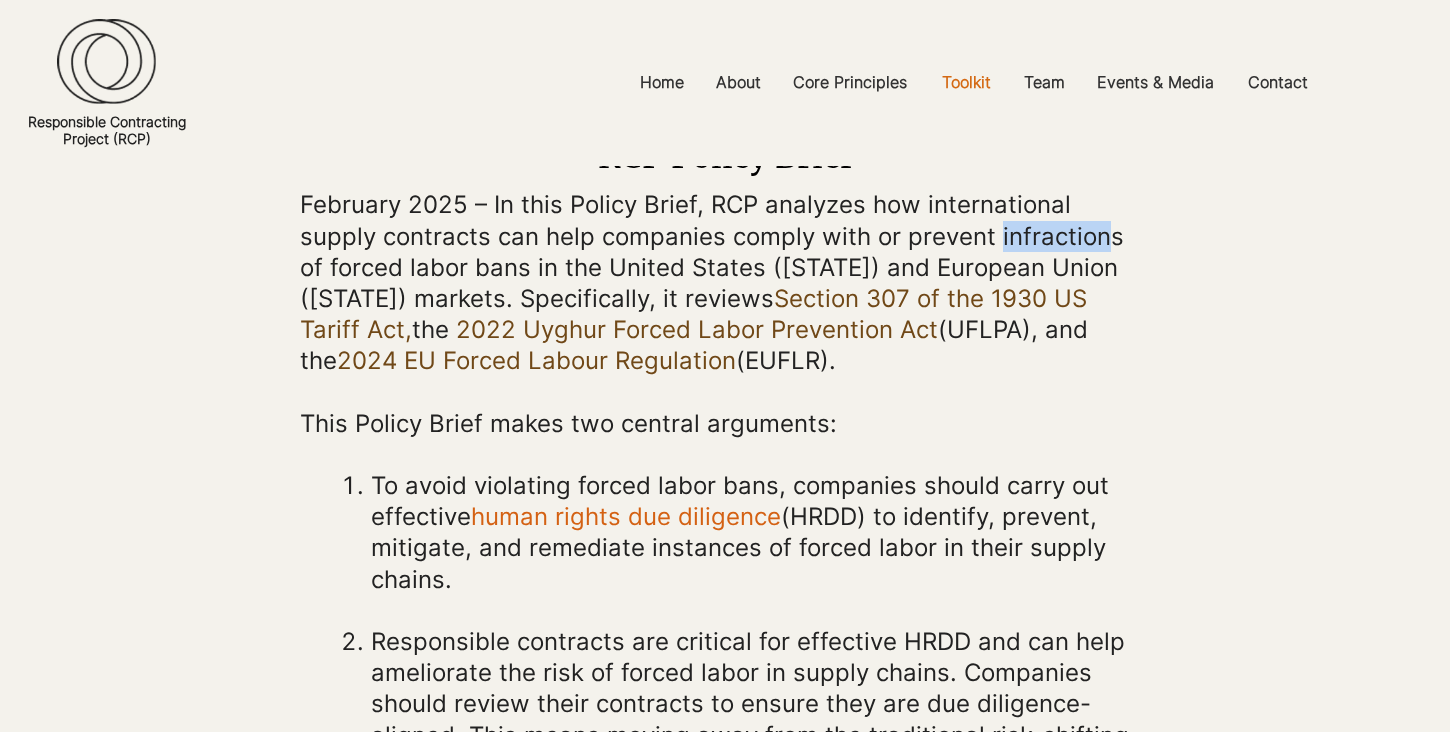 drag, startPoint x: 995, startPoint y: 244, endPoint x: 1107, endPoint y: 243, distance: 112.00446 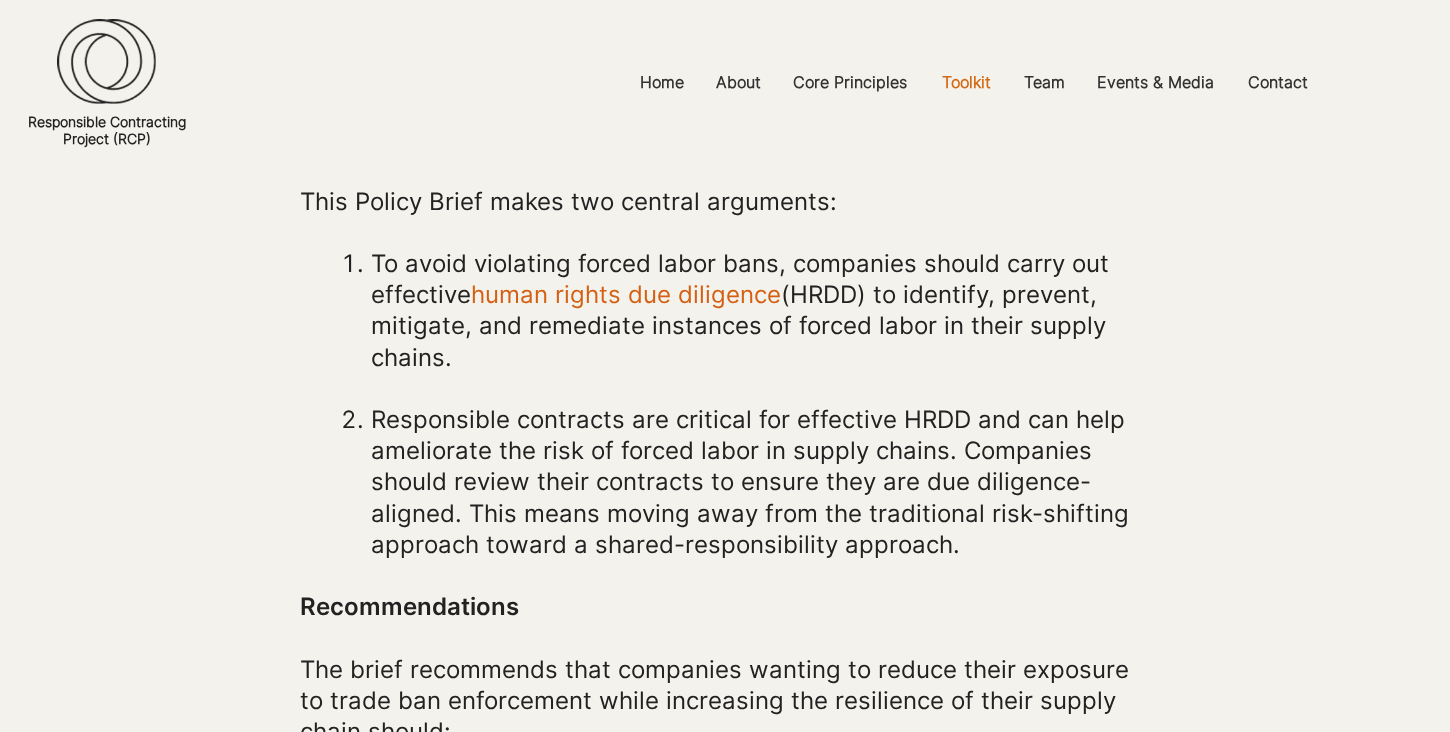 scroll, scrollTop: 517, scrollLeft: 0, axis: vertical 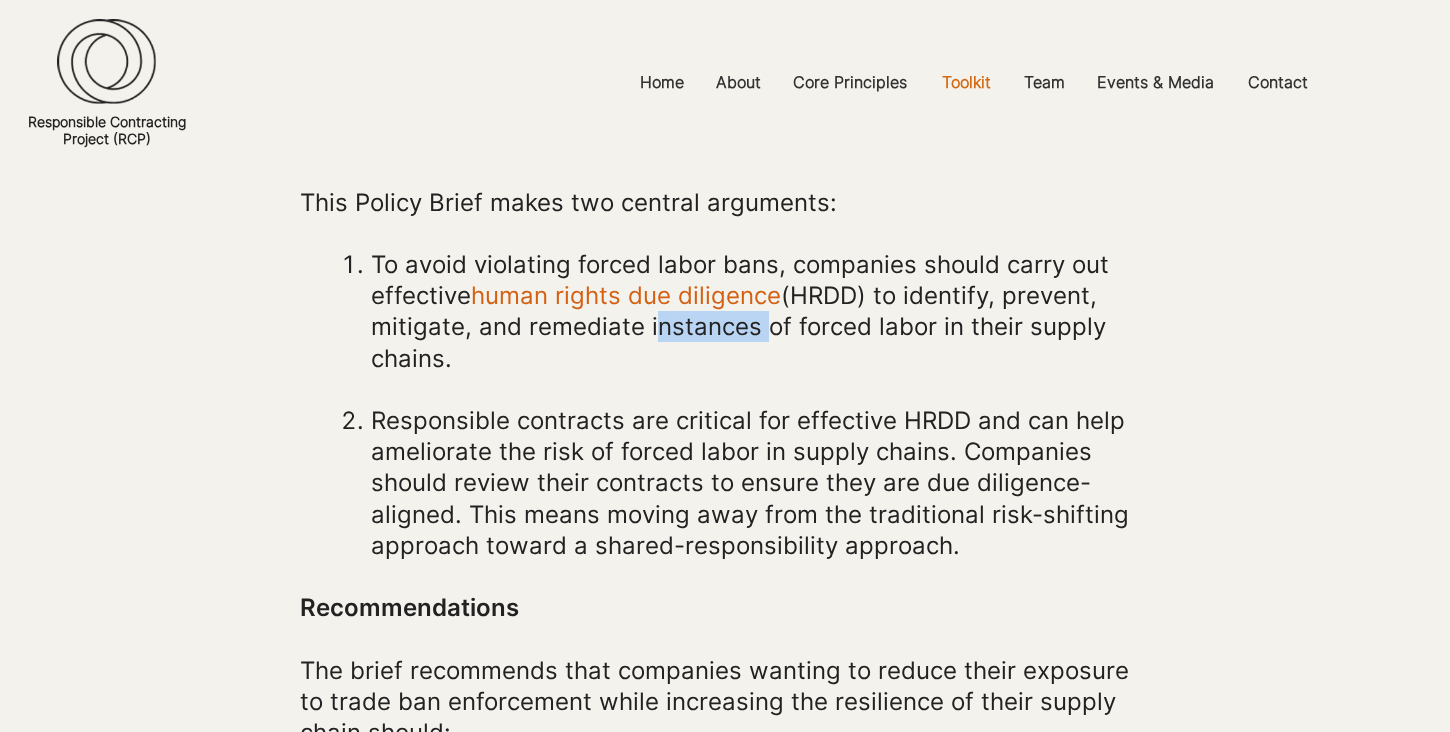 drag, startPoint x: 646, startPoint y: 341, endPoint x: 758, endPoint y: 344, distance: 112.04017 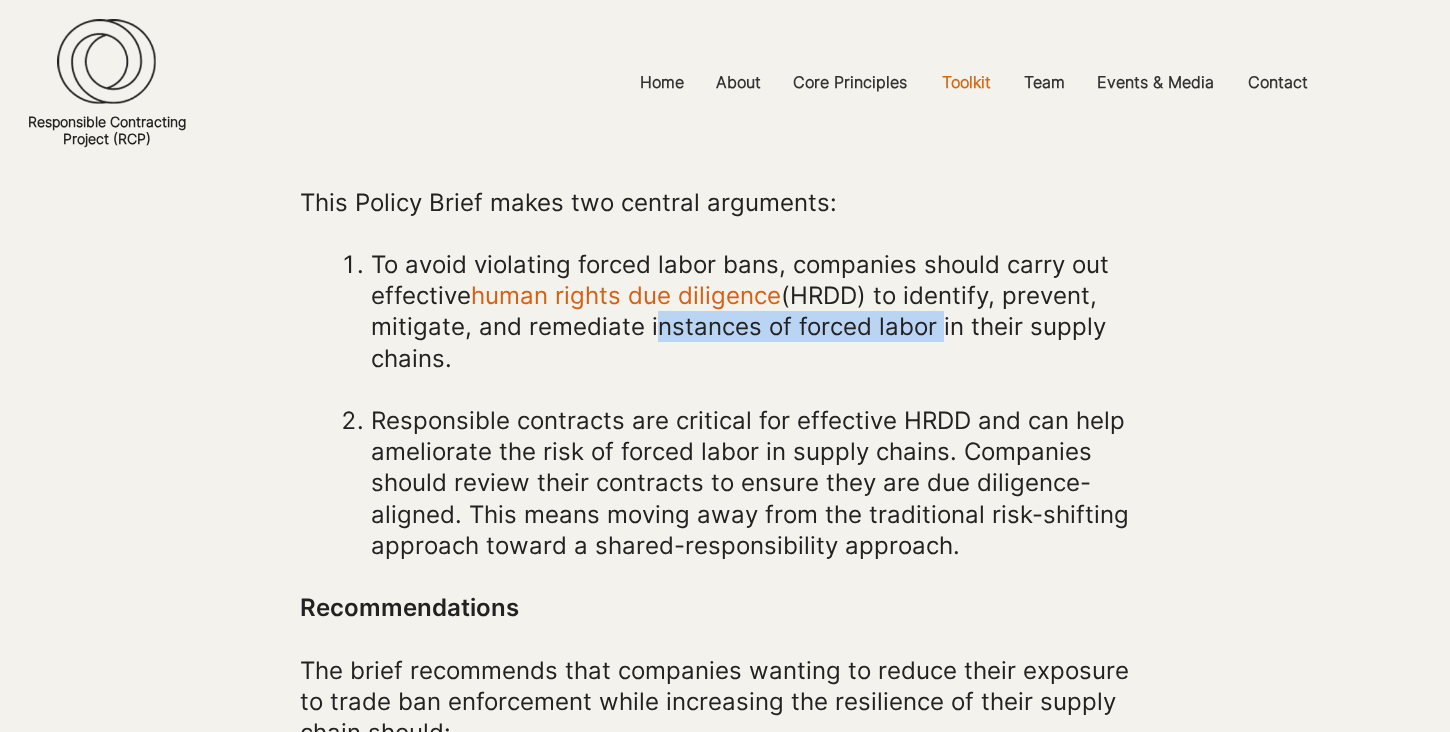 drag, startPoint x: 644, startPoint y: 337, endPoint x: 928, endPoint y: 348, distance: 284.21295 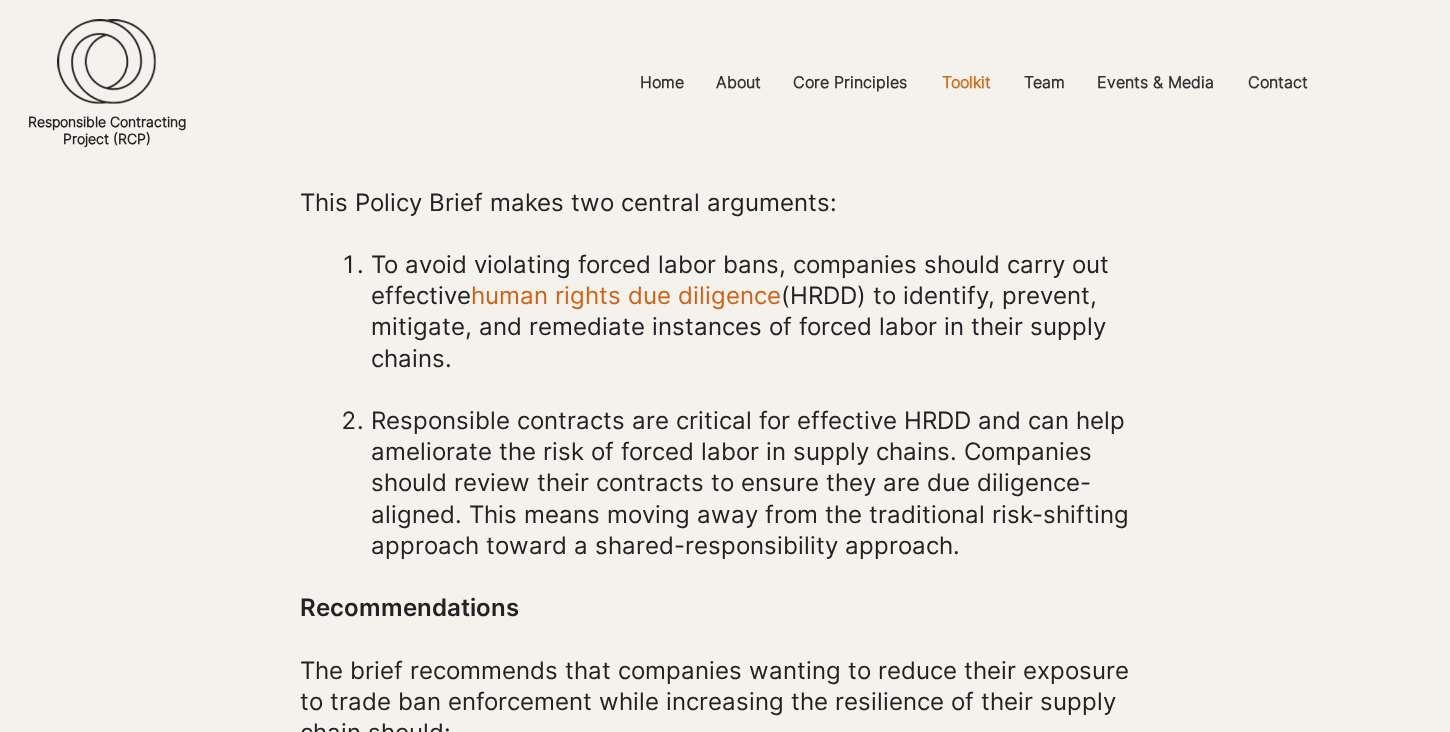 scroll, scrollTop: 0, scrollLeft: 0, axis: both 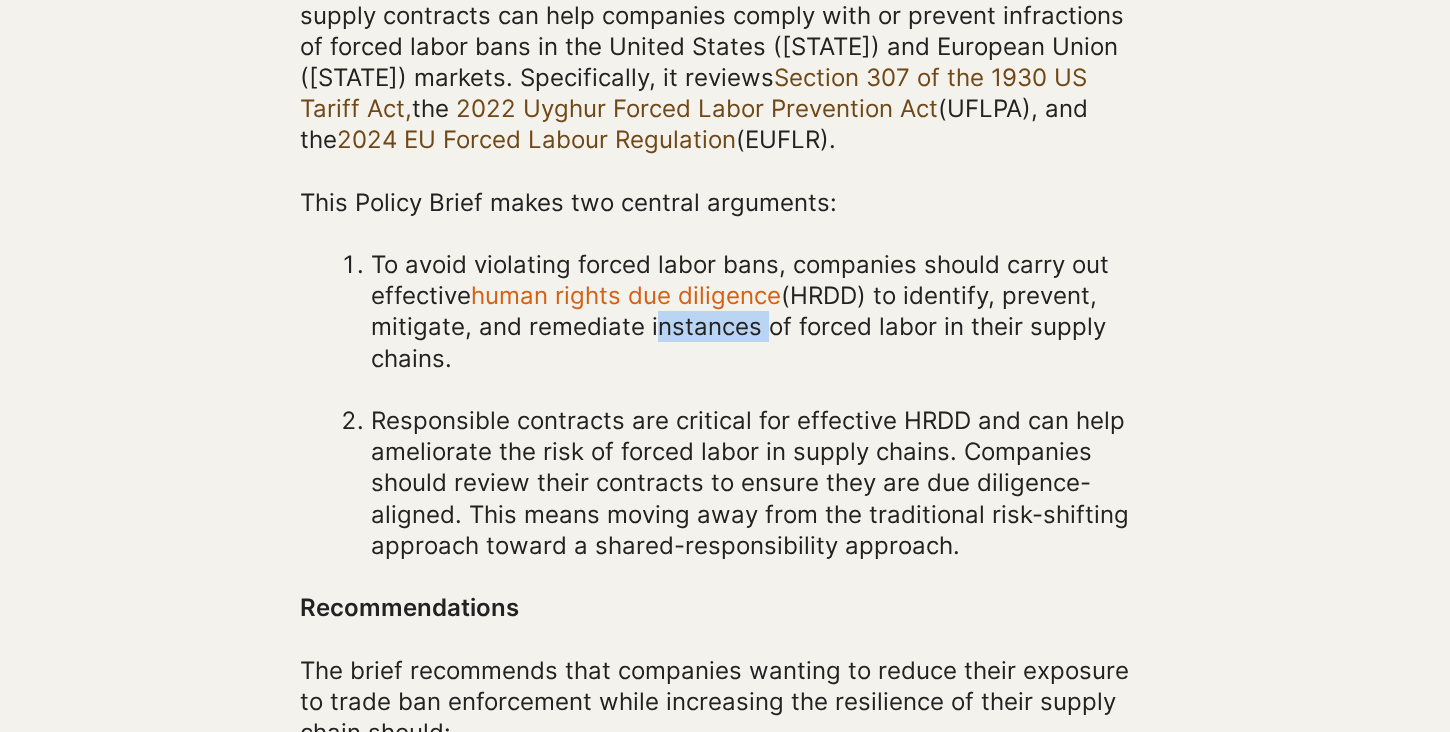 drag, startPoint x: 646, startPoint y: 338, endPoint x: 751, endPoint y: 341, distance: 105.04285 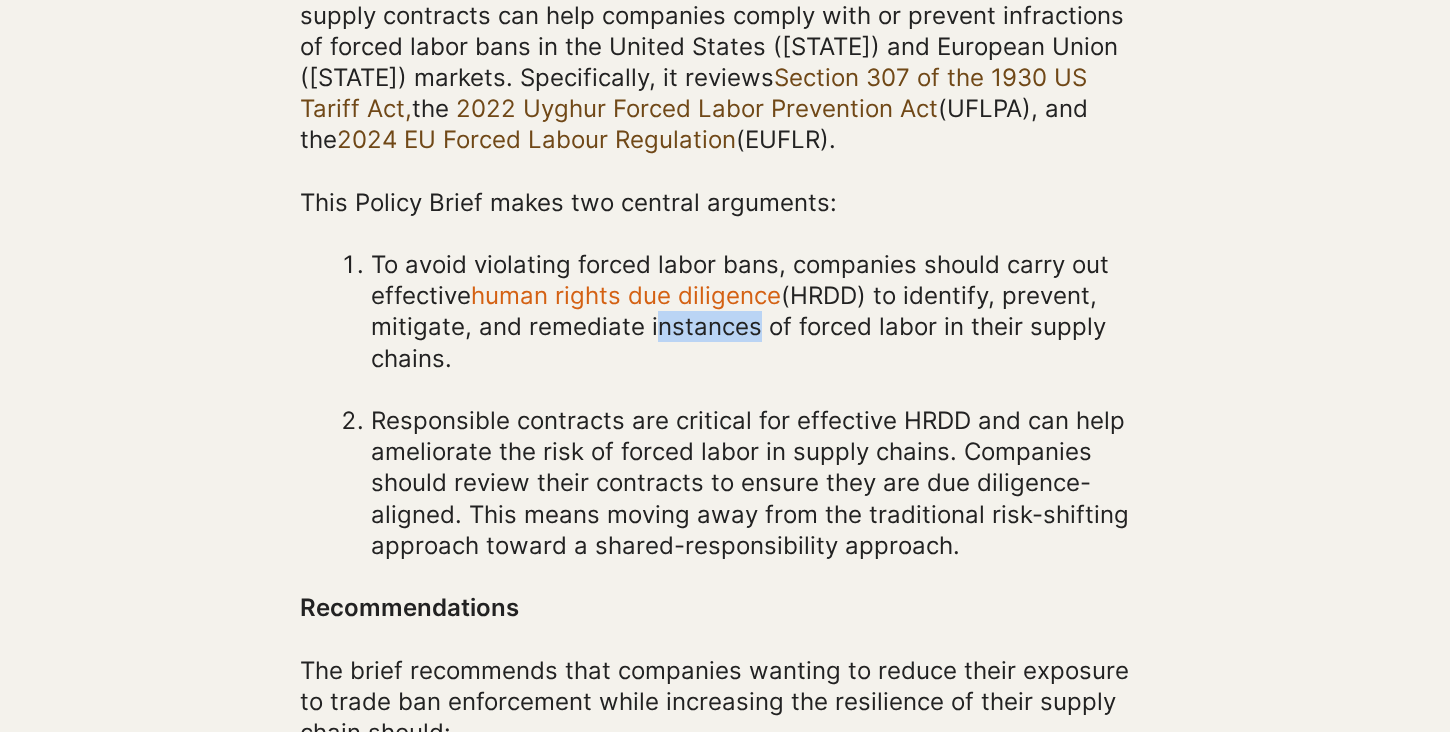 drag, startPoint x: 644, startPoint y: 333, endPoint x: 737, endPoint y: 341, distance: 93.34345 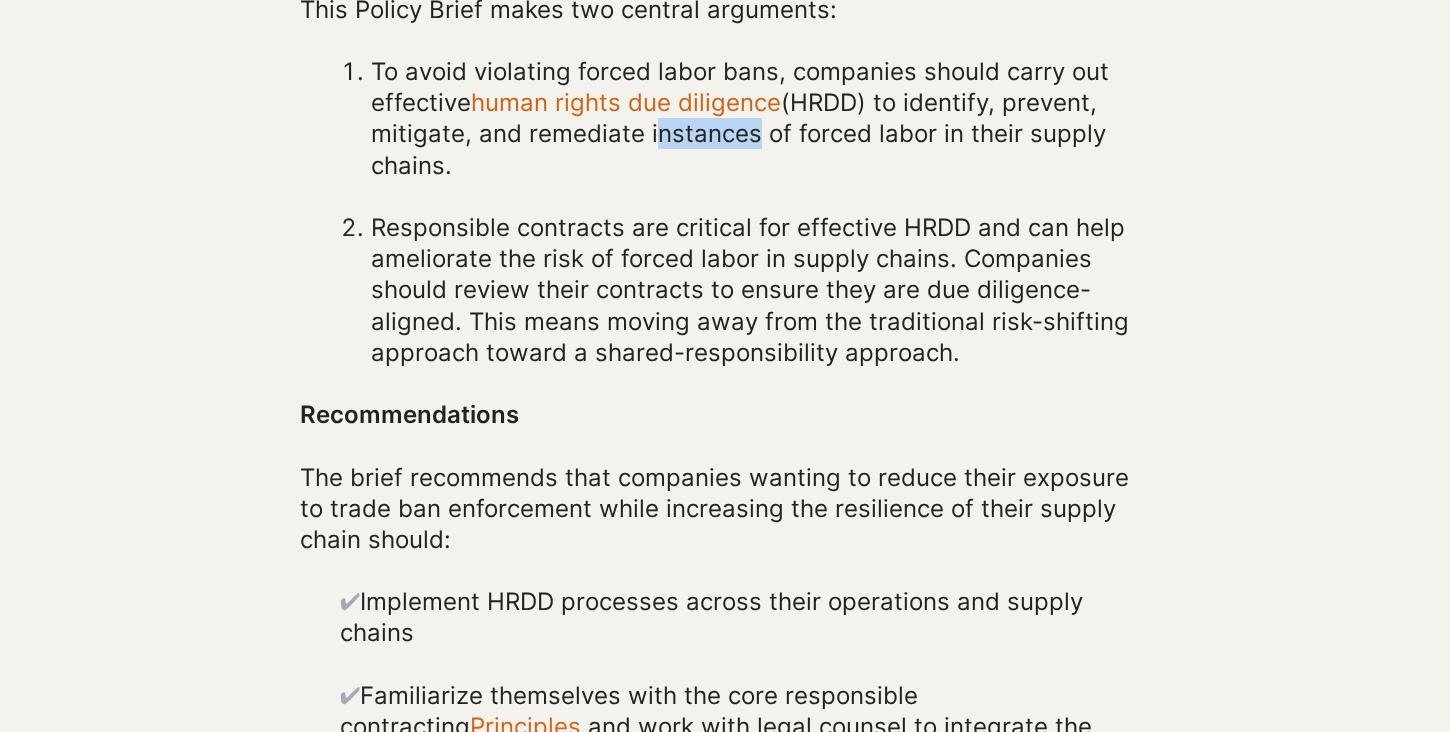 scroll, scrollTop: 711, scrollLeft: 0, axis: vertical 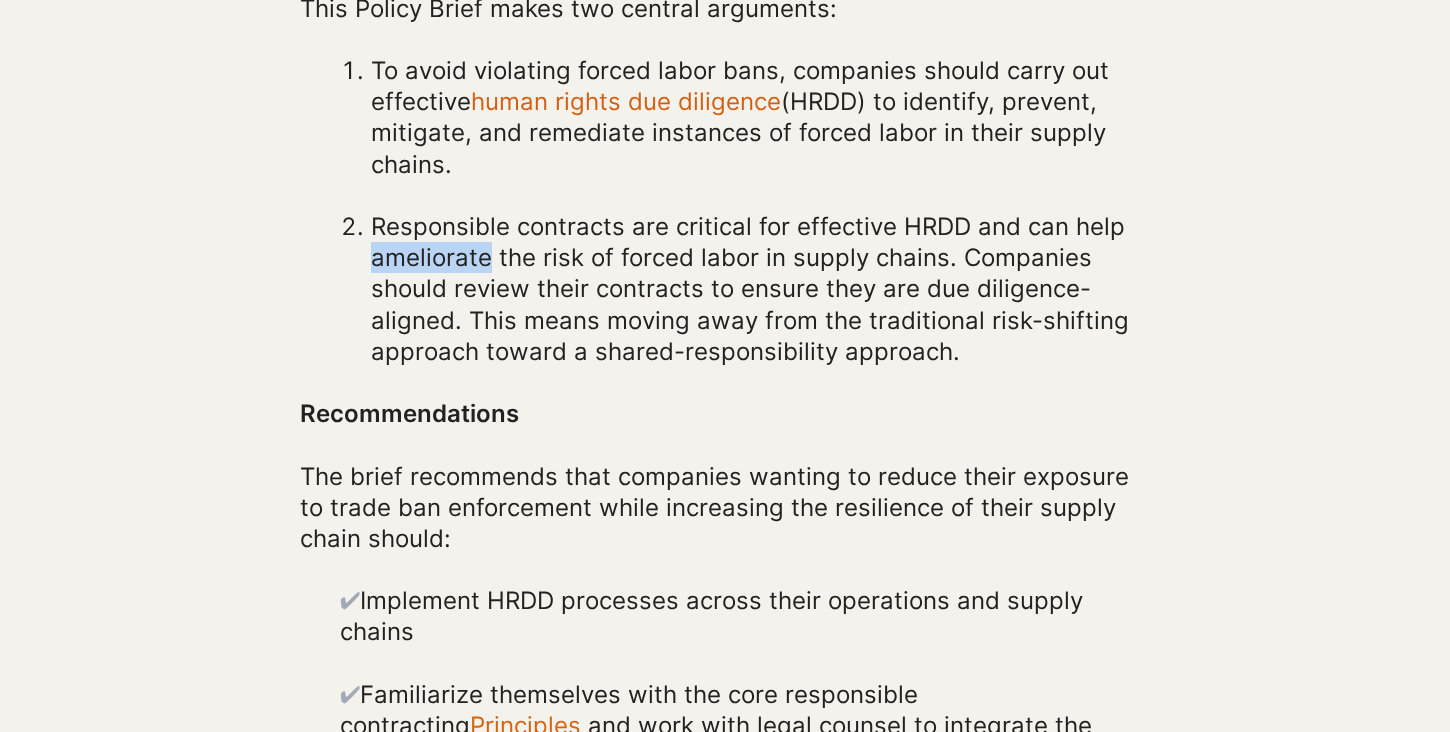 drag, startPoint x: 372, startPoint y: 276, endPoint x: 486, endPoint y: 278, distance: 114.01754 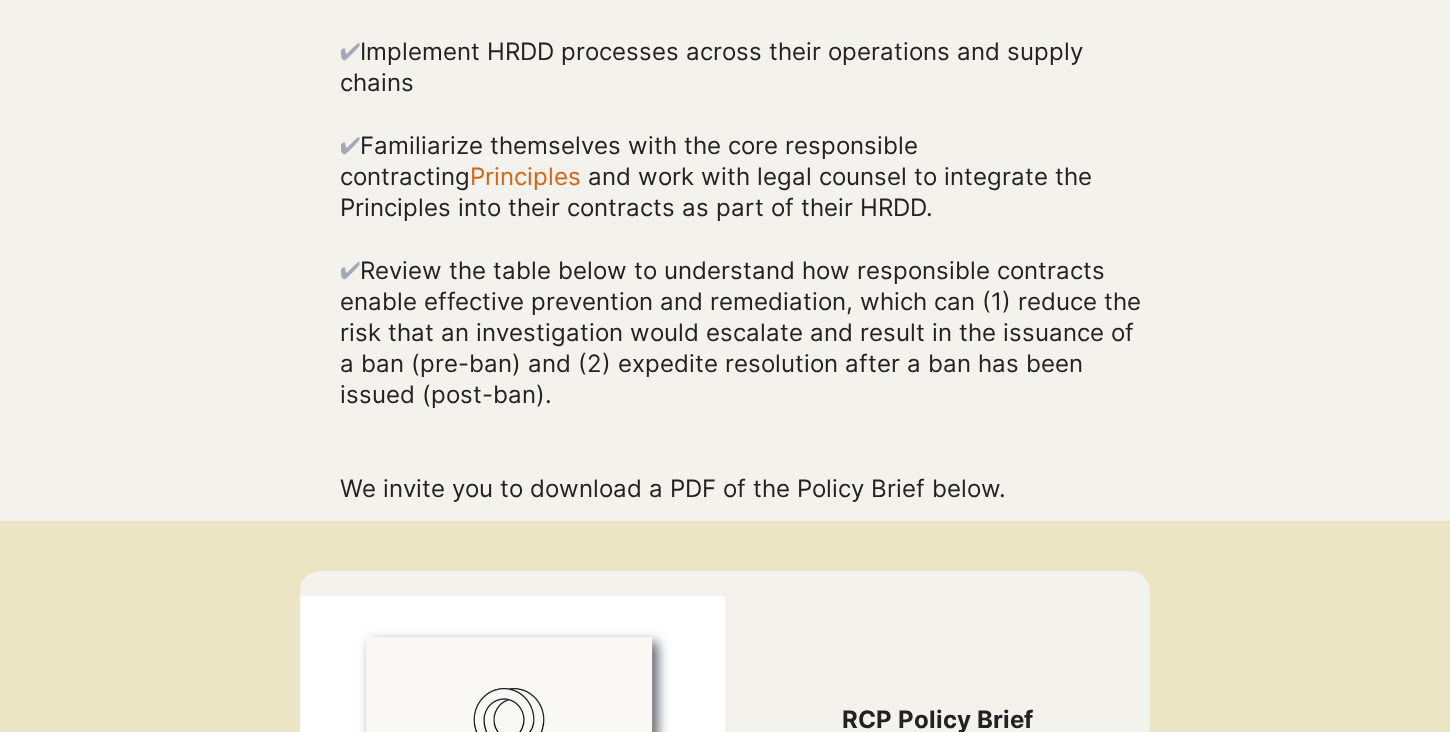 scroll, scrollTop: 1262, scrollLeft: 0, axis: vertical 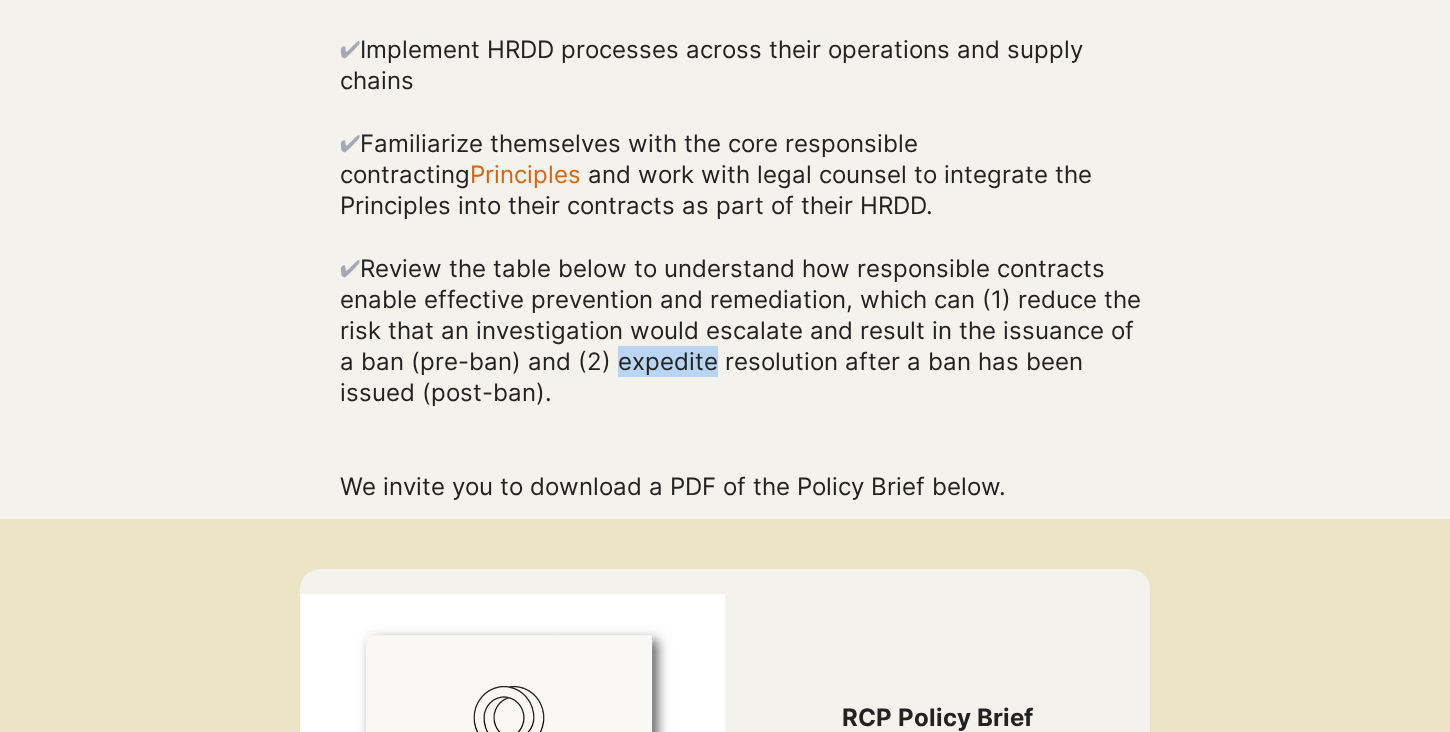 drag, startPoint x: 590, startPoint y: 372, endPoint x: 685, endPoint y: 373, distance: 95.005264 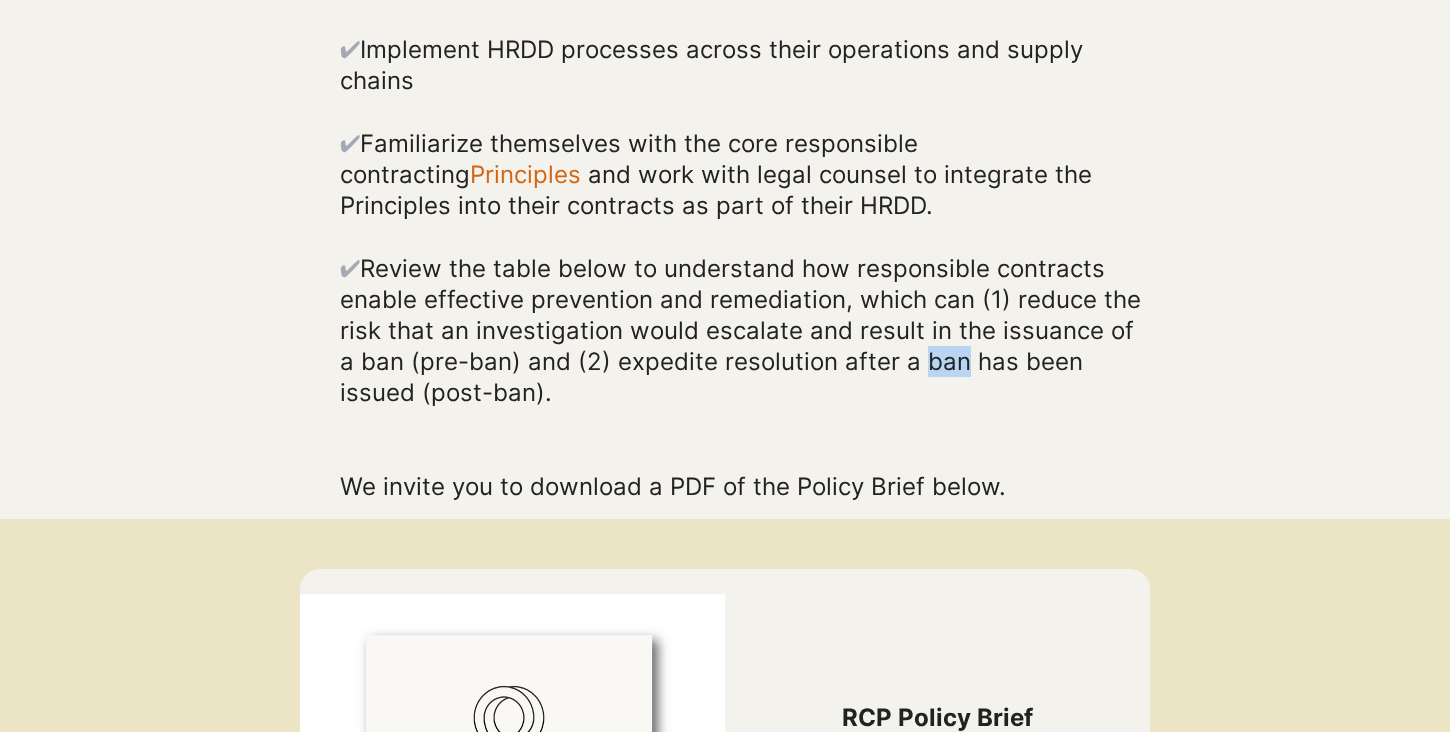 drag, startPoint x: 893, startPoint y: 371, endPoint x: 941, endPoint y: 375, distance: 48.166378 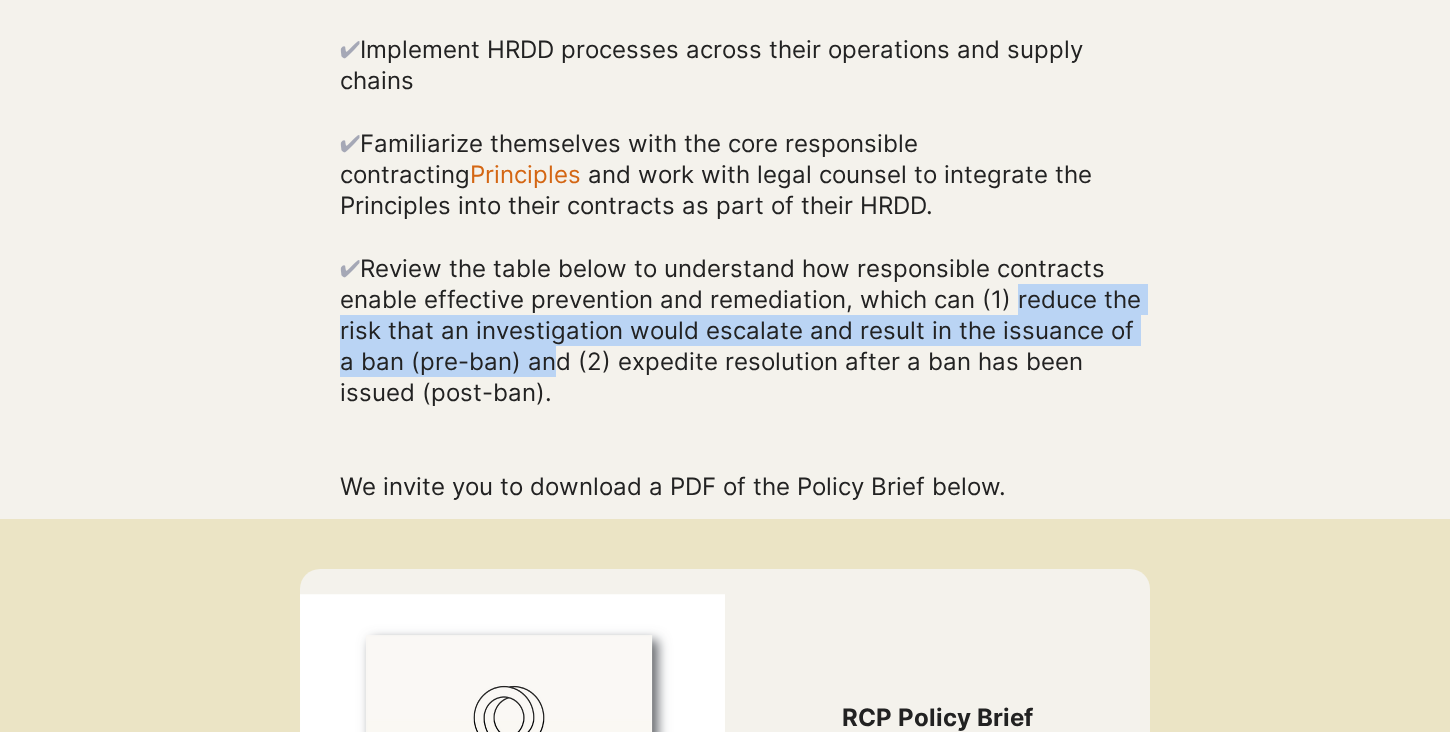 drag, startPoint x: 1009, startPoint y: 303, endPoint x: 526, endPoint y: 370, distance: 487.62485 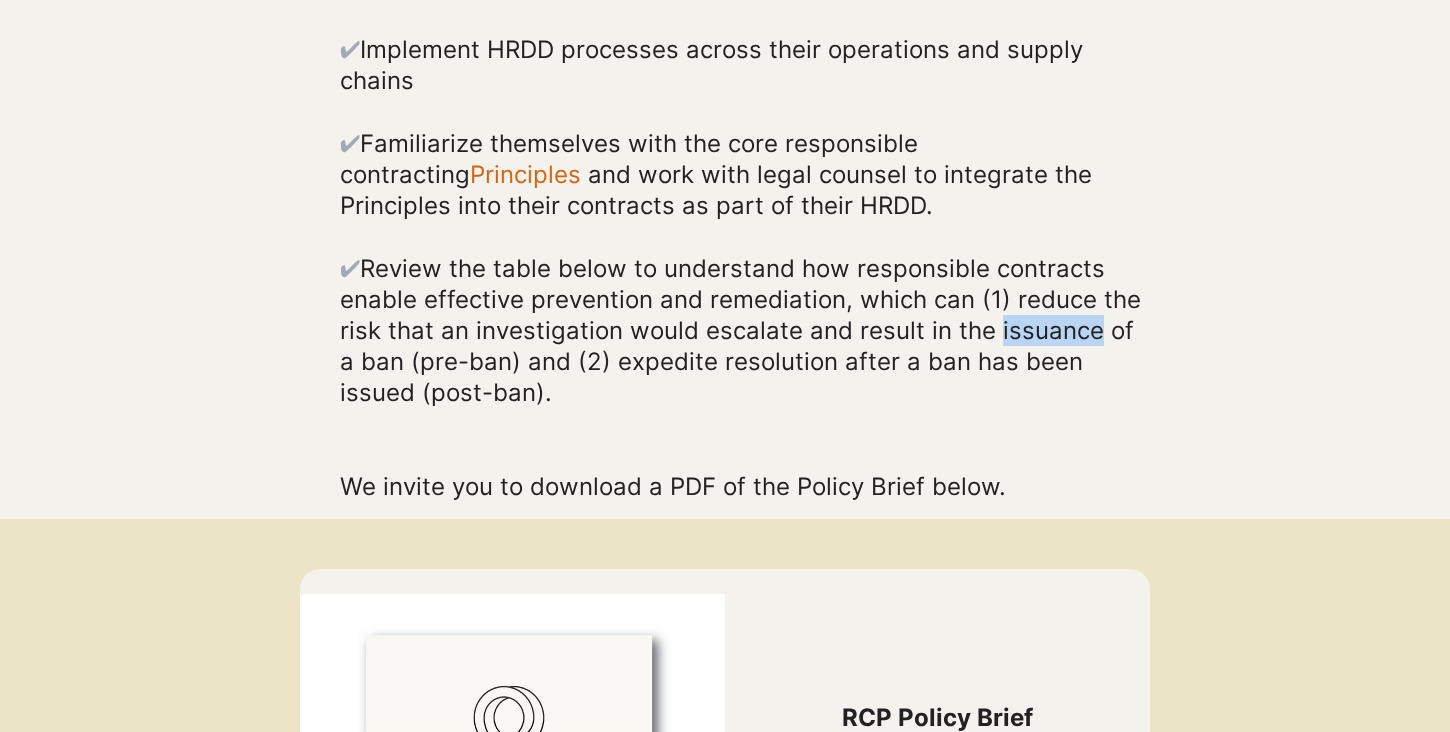 drag, startPoint x: 990, startPoint y: 343, endPoint x: 1091, endPoint y: 343, distance: 101 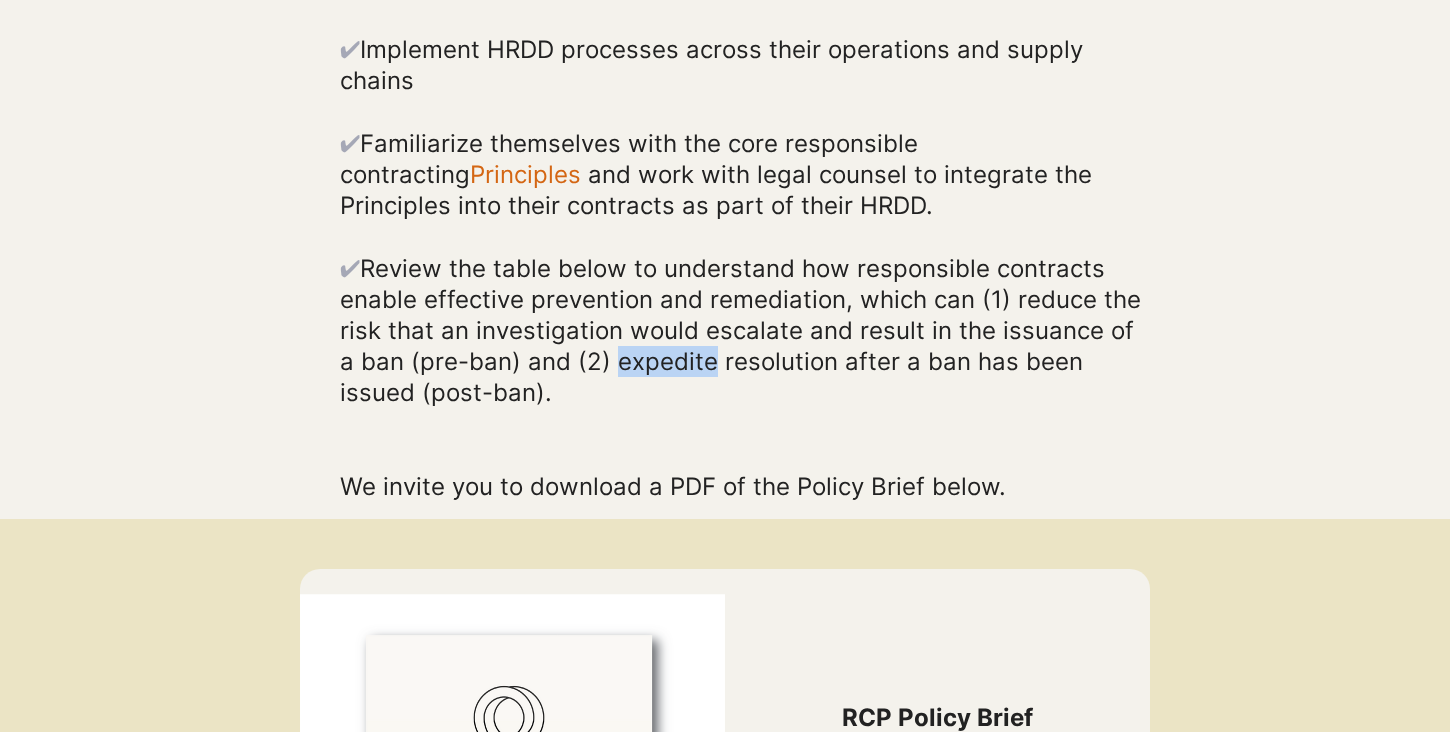 drag, startPoint x: 596, startPoint y: 368, endPoint x: 687, endPoint y: 371, distance: 91.04944 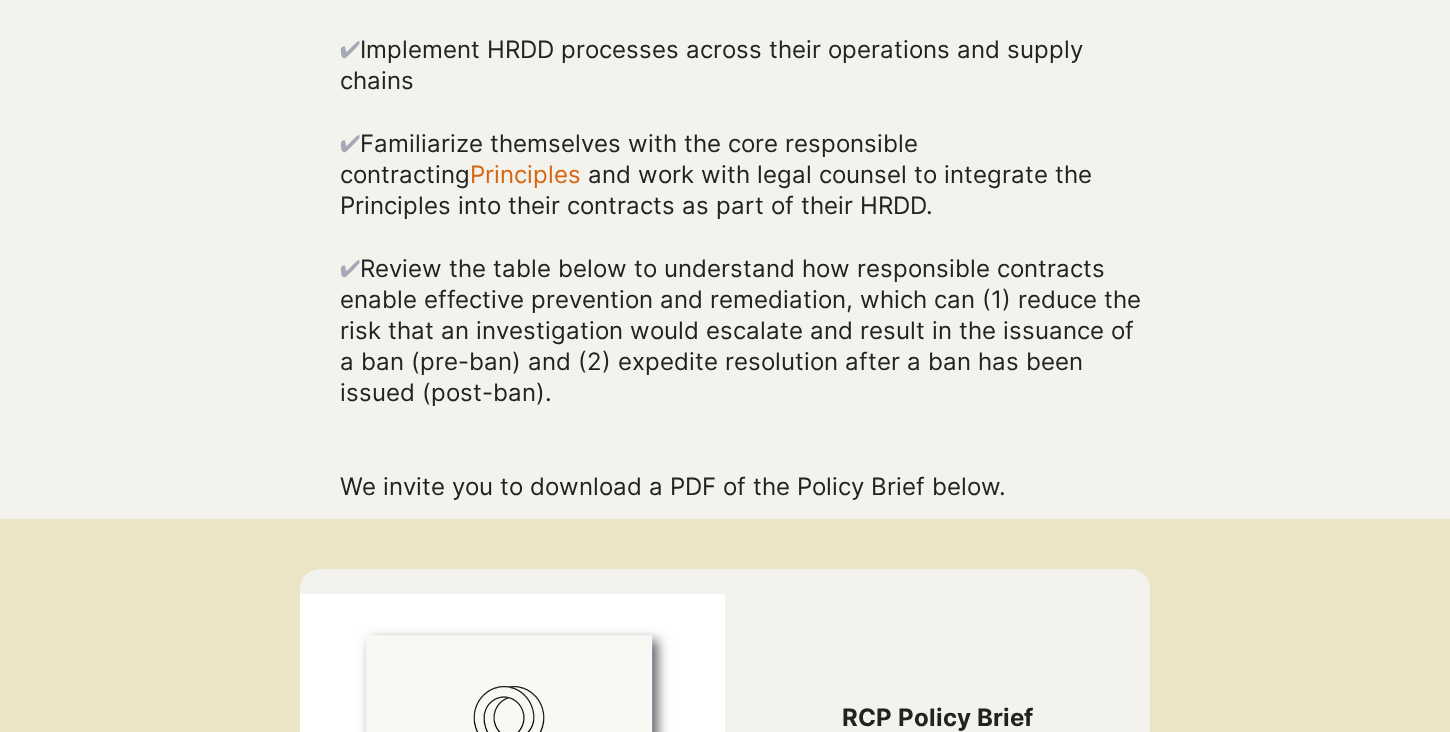 click at bounding box center (725, -239) 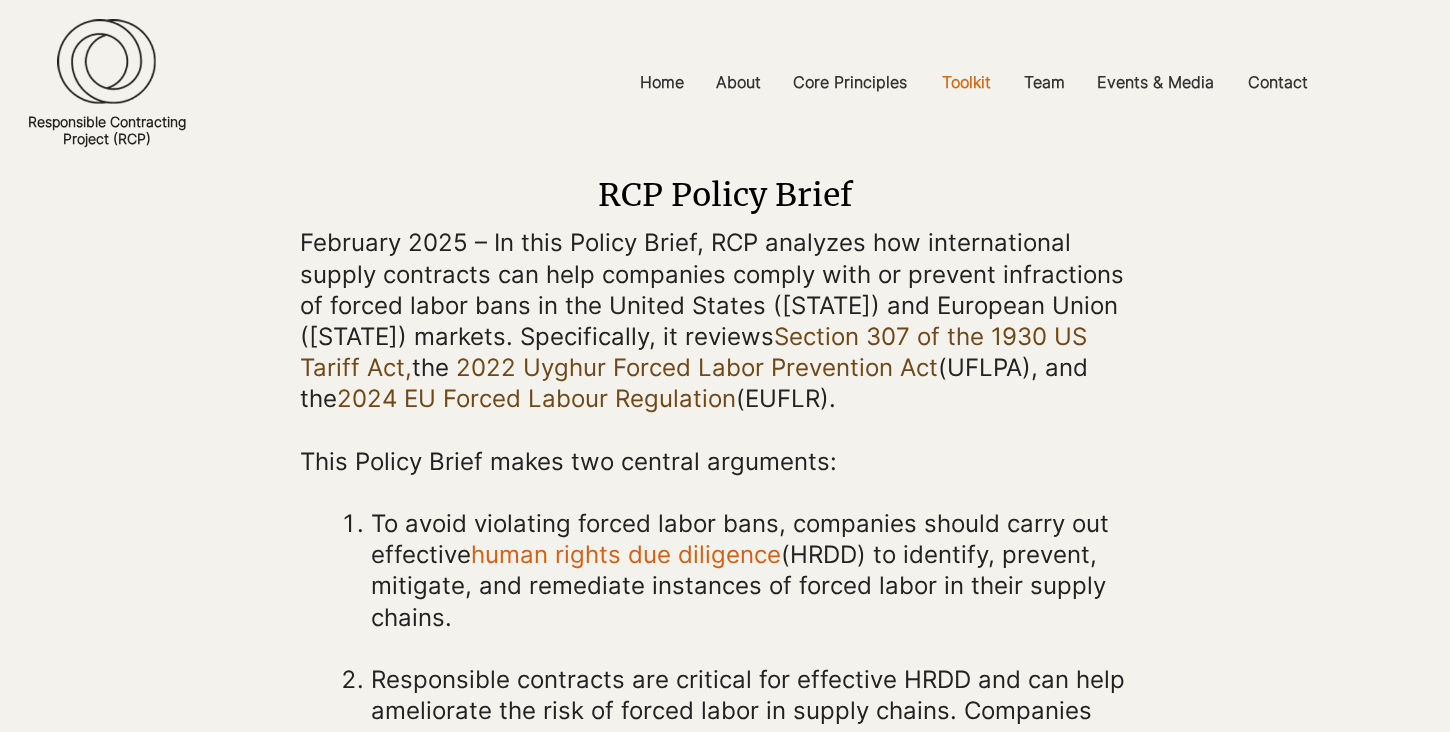 scroll, scrollTop: 257, scrollLeft: 0, axis: vertical 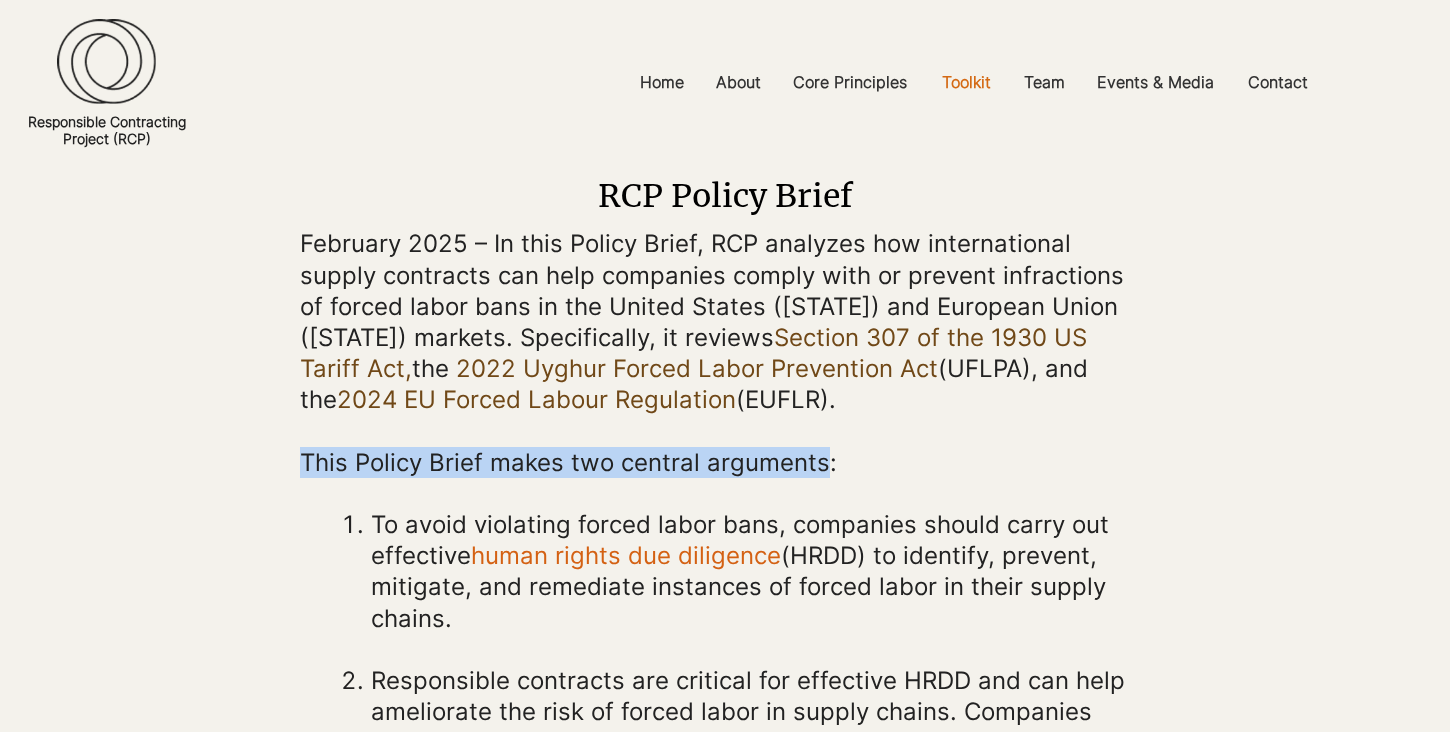 drag, startPoint x: 301, startPoint y: 477, endPoint x: 820, endPoint y: 466, distance: 519.1166 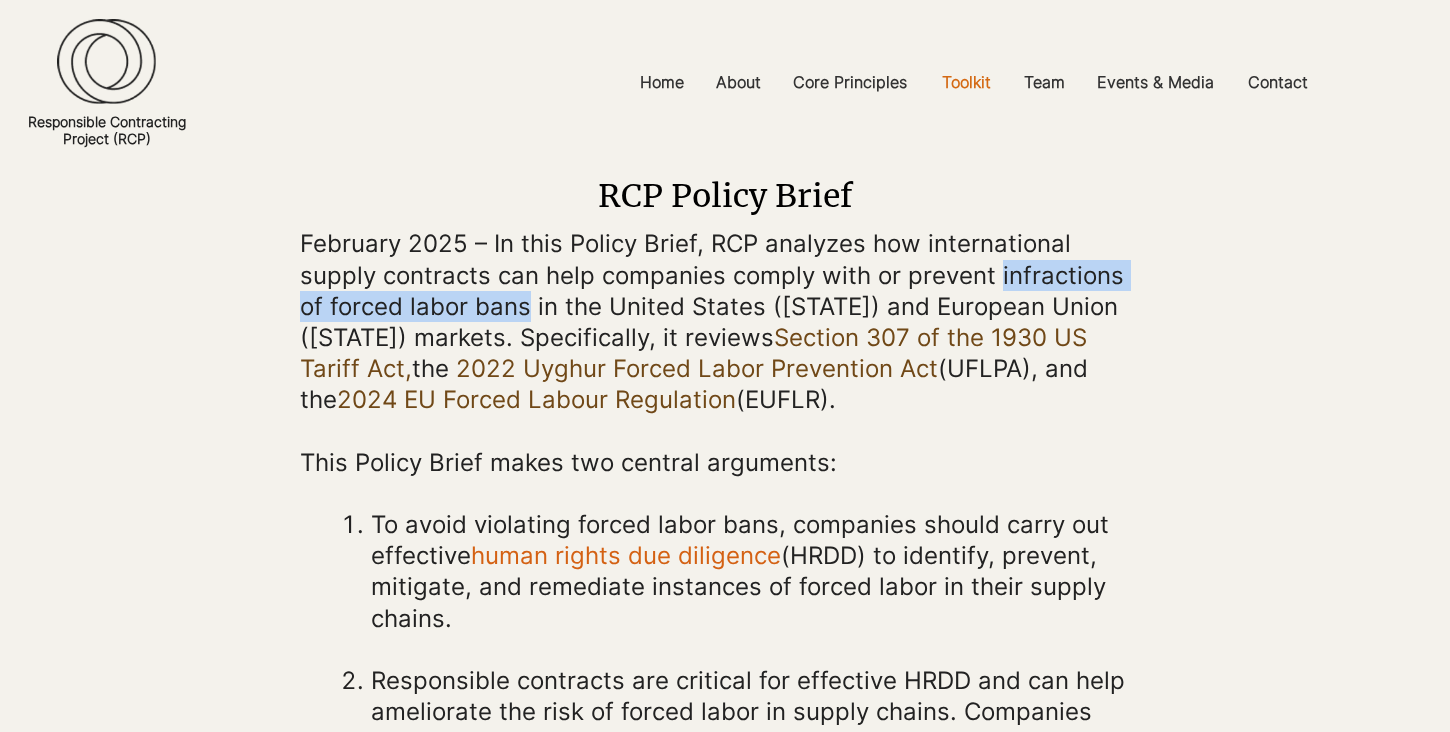drag, startPoint x: 994, startPoint y: 284, endPoint x: 498, endPoint y: 318, distance: 497.16397 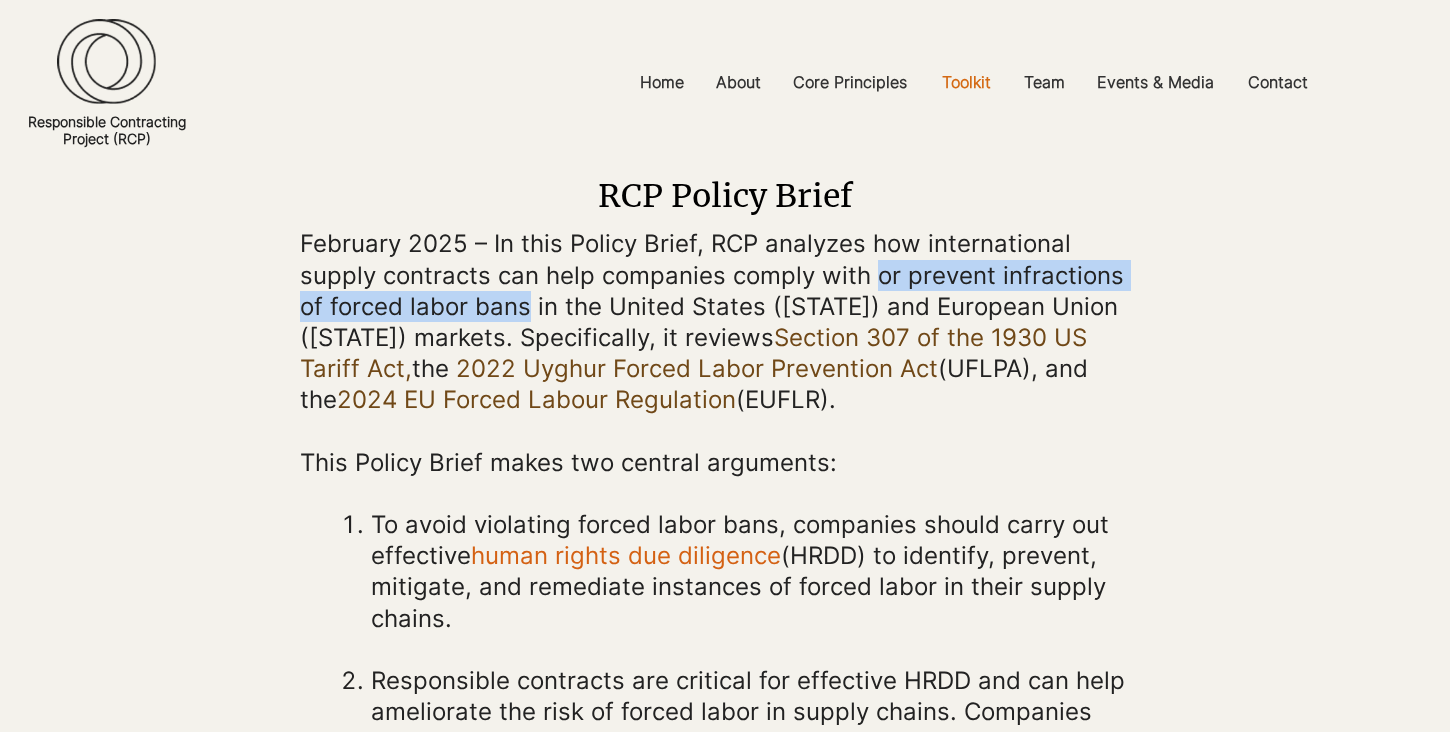 drag, startPoint x: 875, startPoint y: 291, endPoint x: 498, endPoint y: 320, distance: 378.11374 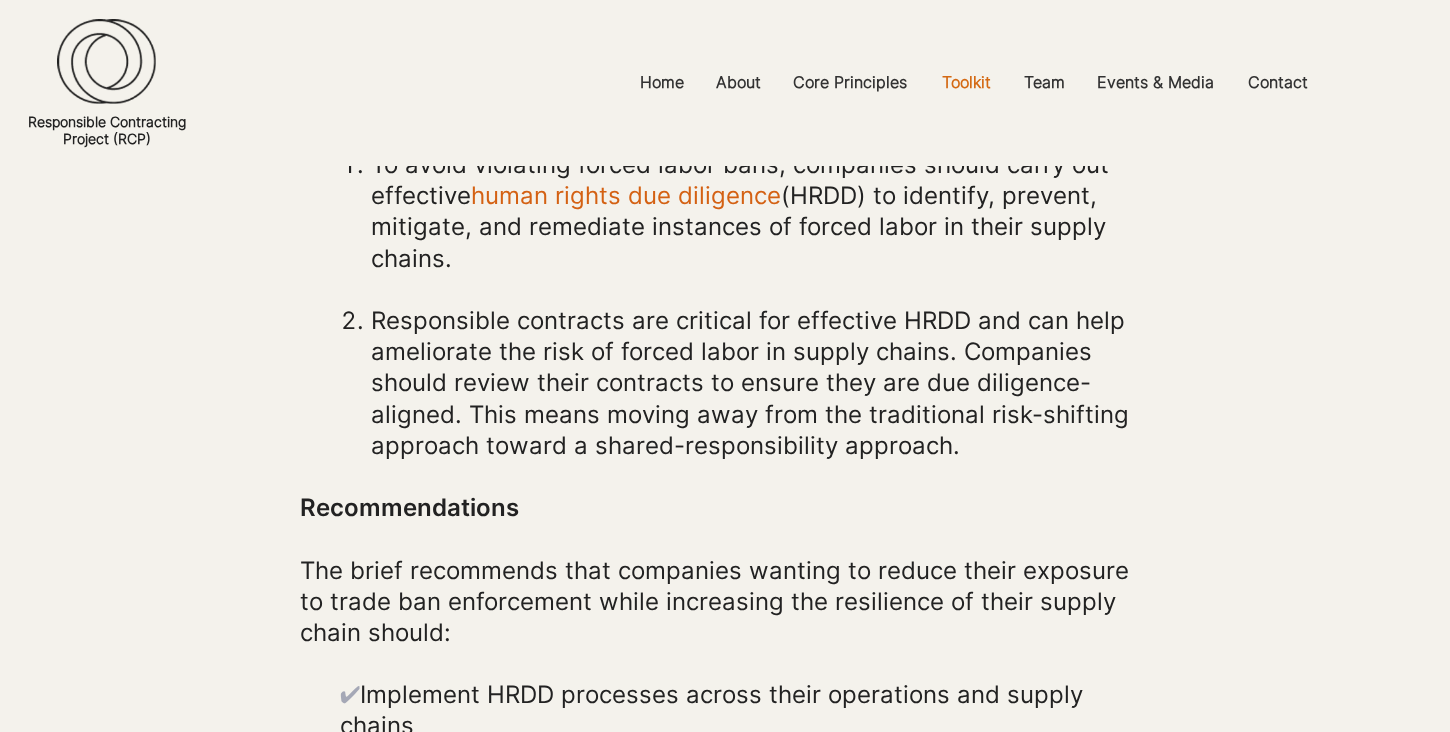scroll, scrollTop: 622, scrollLeft: 0, axis: vertical 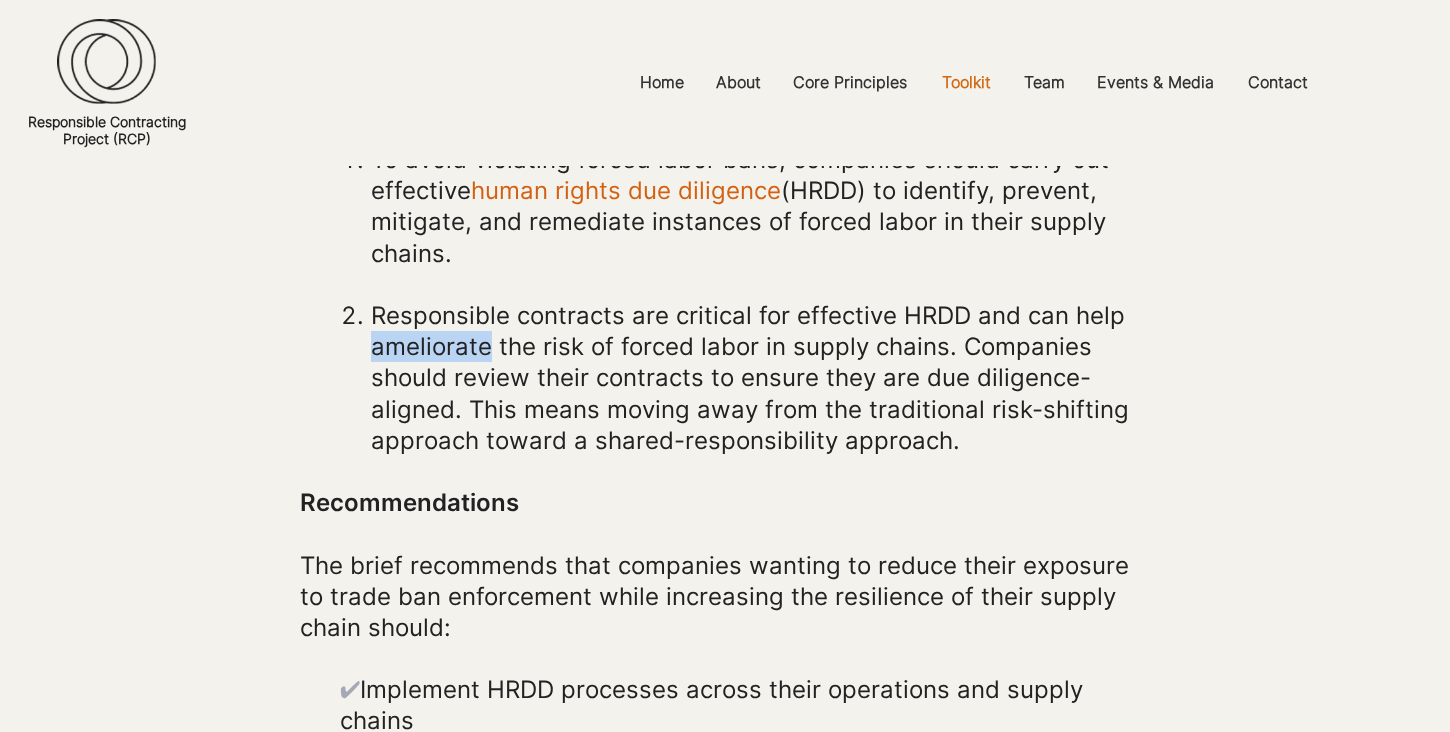 drag, startPoint x: 372, startPoint y: 361, endPoint x: 487, endPoint y: 348, distance: 115.73245 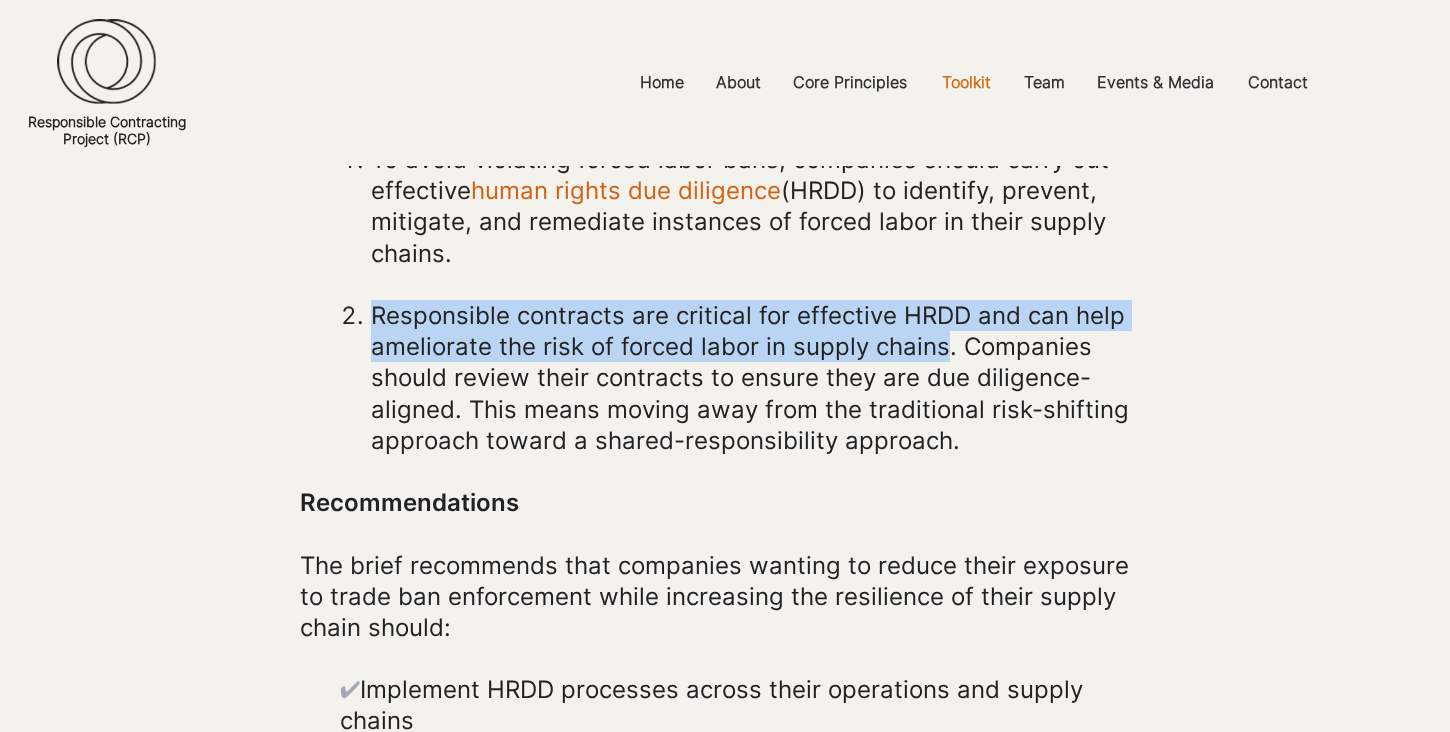 drag, startPoint x: 374, startPoint y: 323, endPoint x: 941, endPoint y: 359, distance: 568.1417 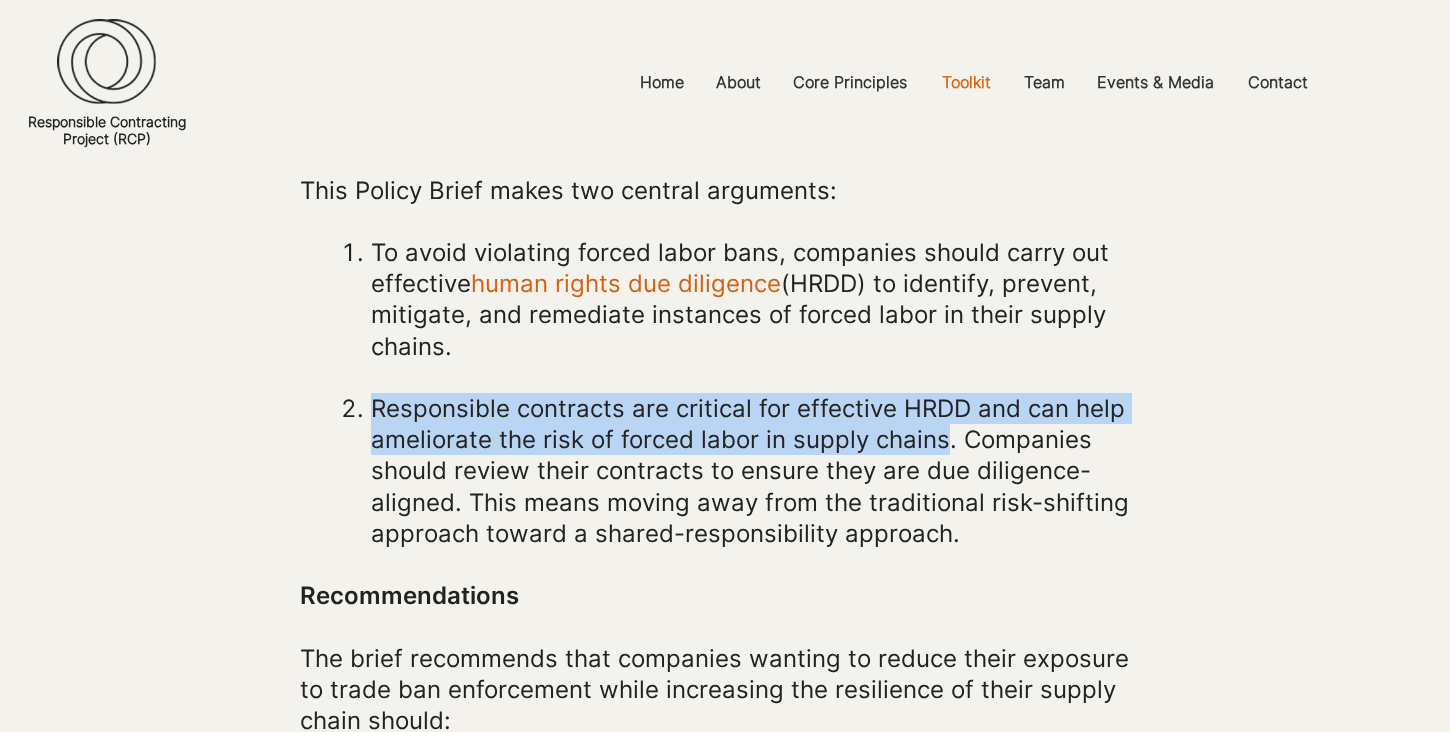scroll, scrollTop: 523, scrollLeft: 0, axis: vertical 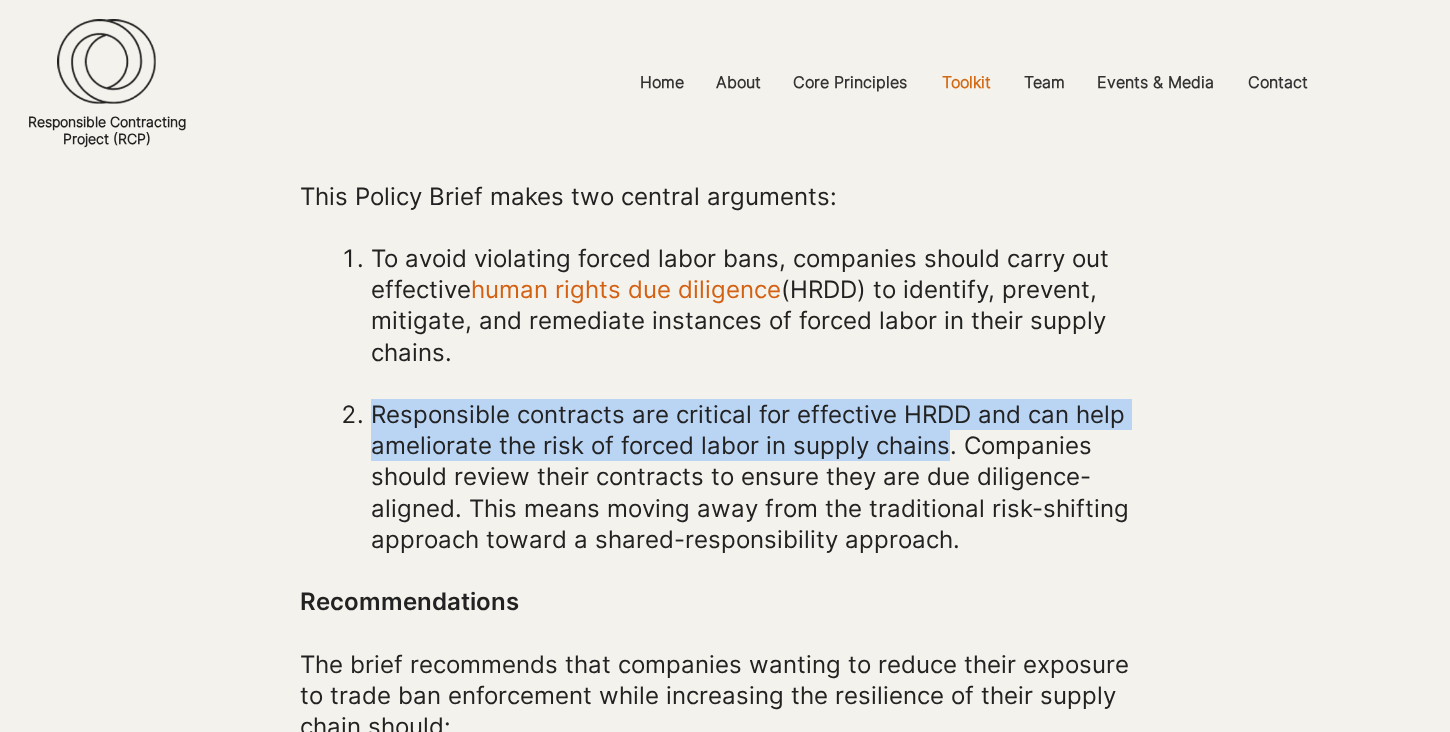 click on "Responsible contracts are critical for effective HRDD and can help ameliorate the risk of forced labor in supply chains. Companies should review their contracts to ensure they are due diligence-aligned. This means moving away from the traditional risk-shifting approach toward a shared-responsibility approach." at bounding box center (750, 477) 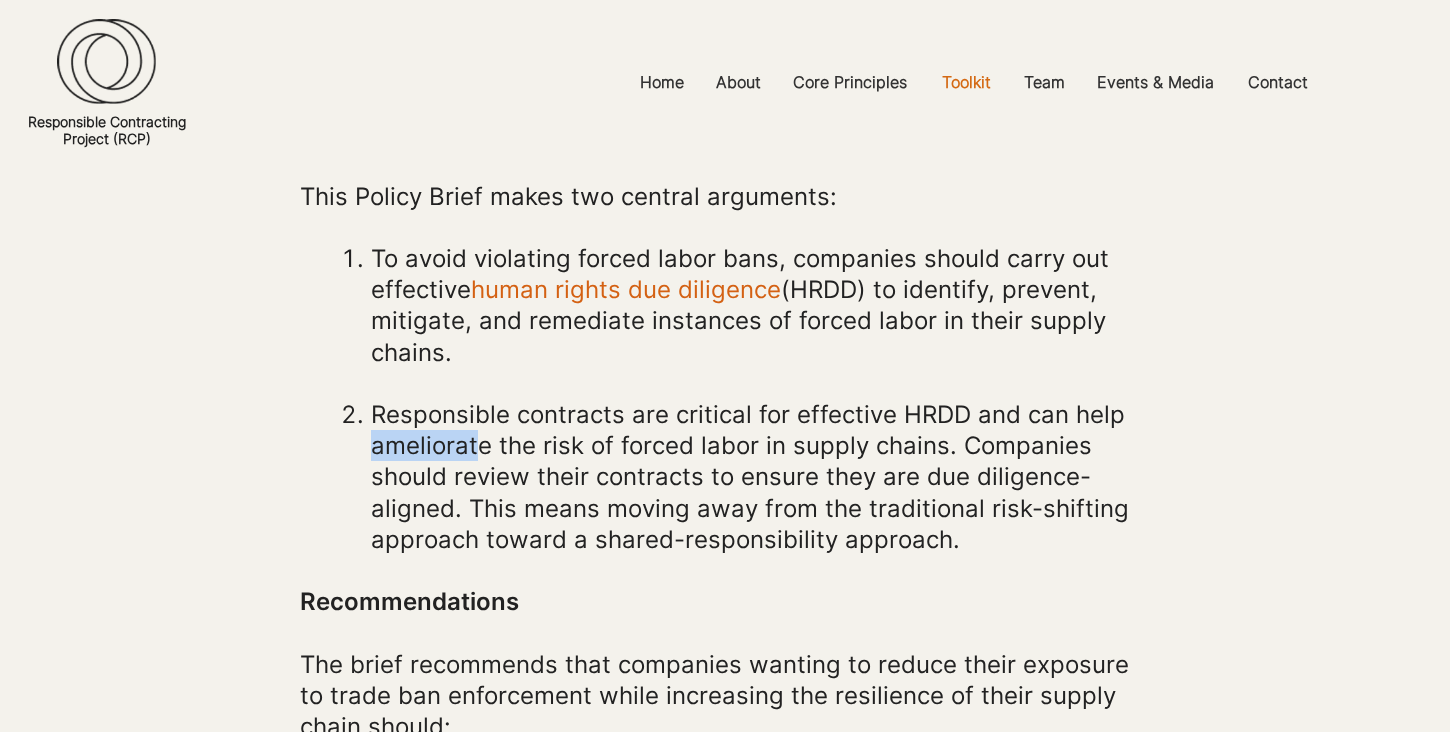 drag, startPoint x: 374, startPoint y: 459, endPoint x: 480, endPoint y: 450, distance: 106.381386 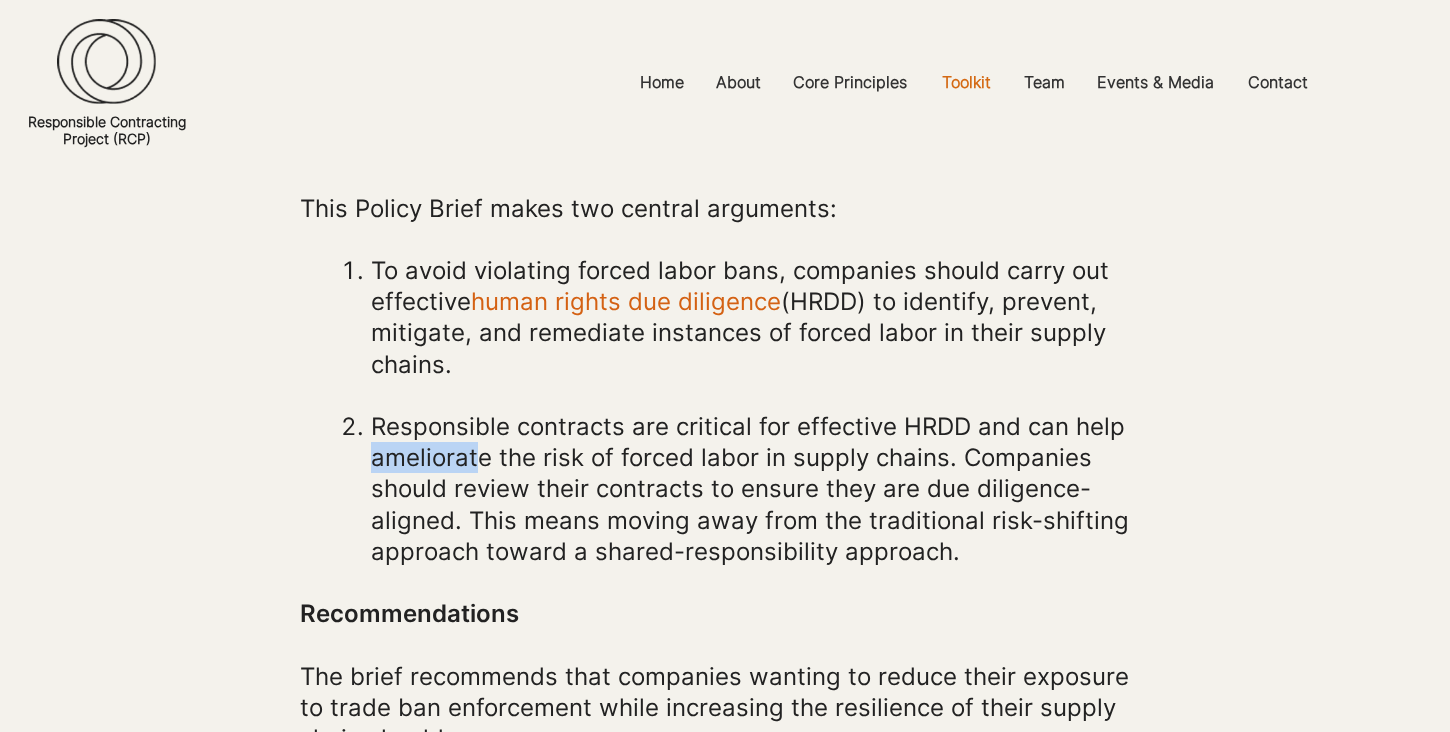 scroll, scrollTop: 506, scrollLeft: 0, axis: vertical 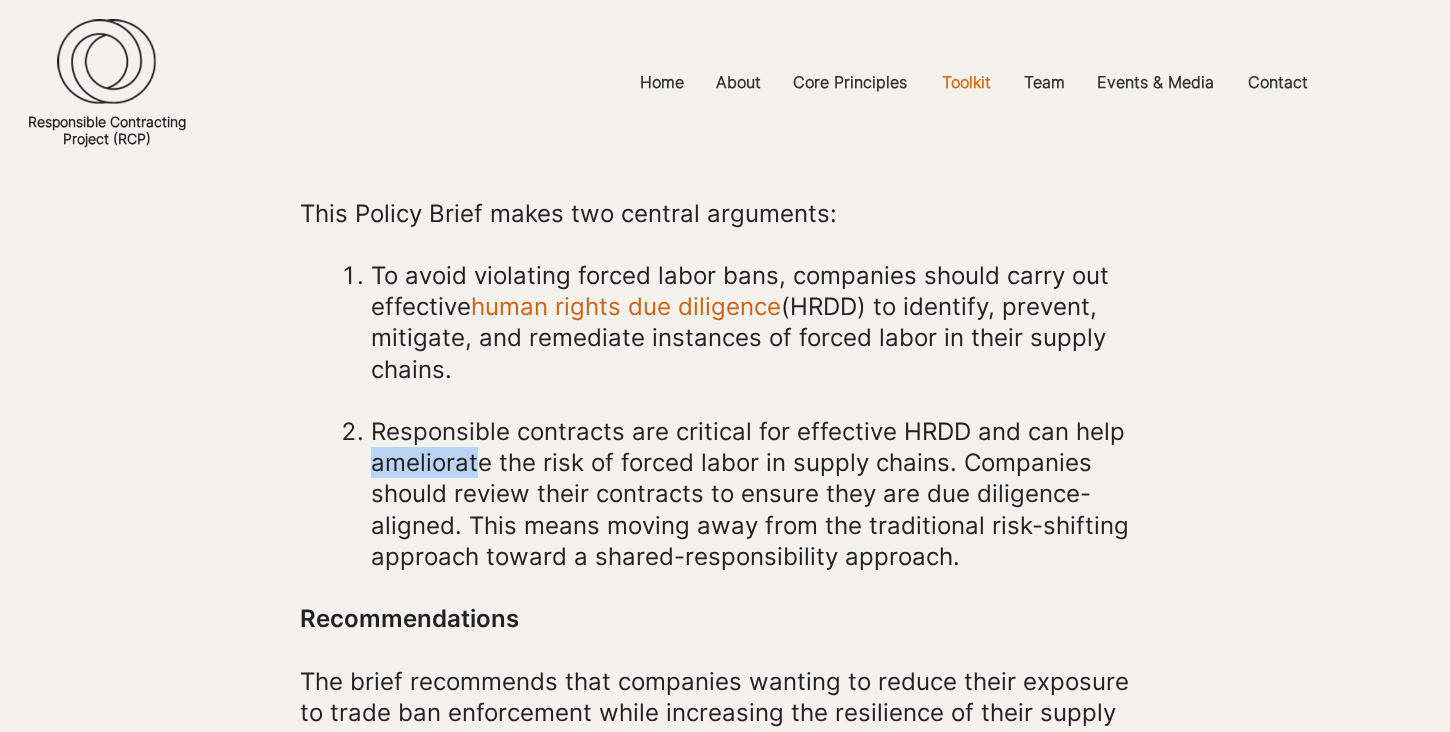 click on "To avoid violating forced labor bans, companies should carry out effective  human rights due diligence  (HRDD) to identify, prevent, mitigate, and remediate instances of forced labor in their supply chains." at bounding box center (740, 322) 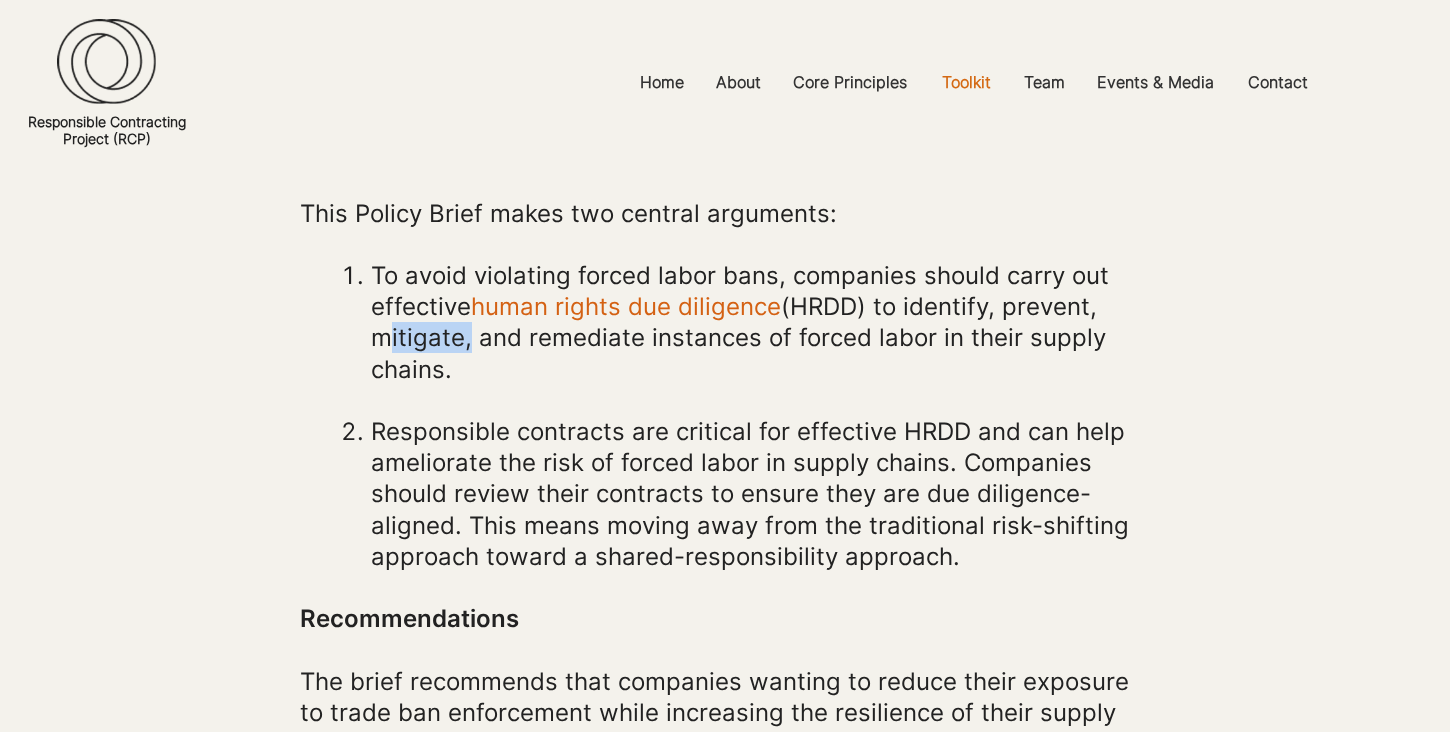 drag, startPoint x: 375, startPoint y: 348, endPoint x: 460, endPoint y: 352, distance: 85.09406 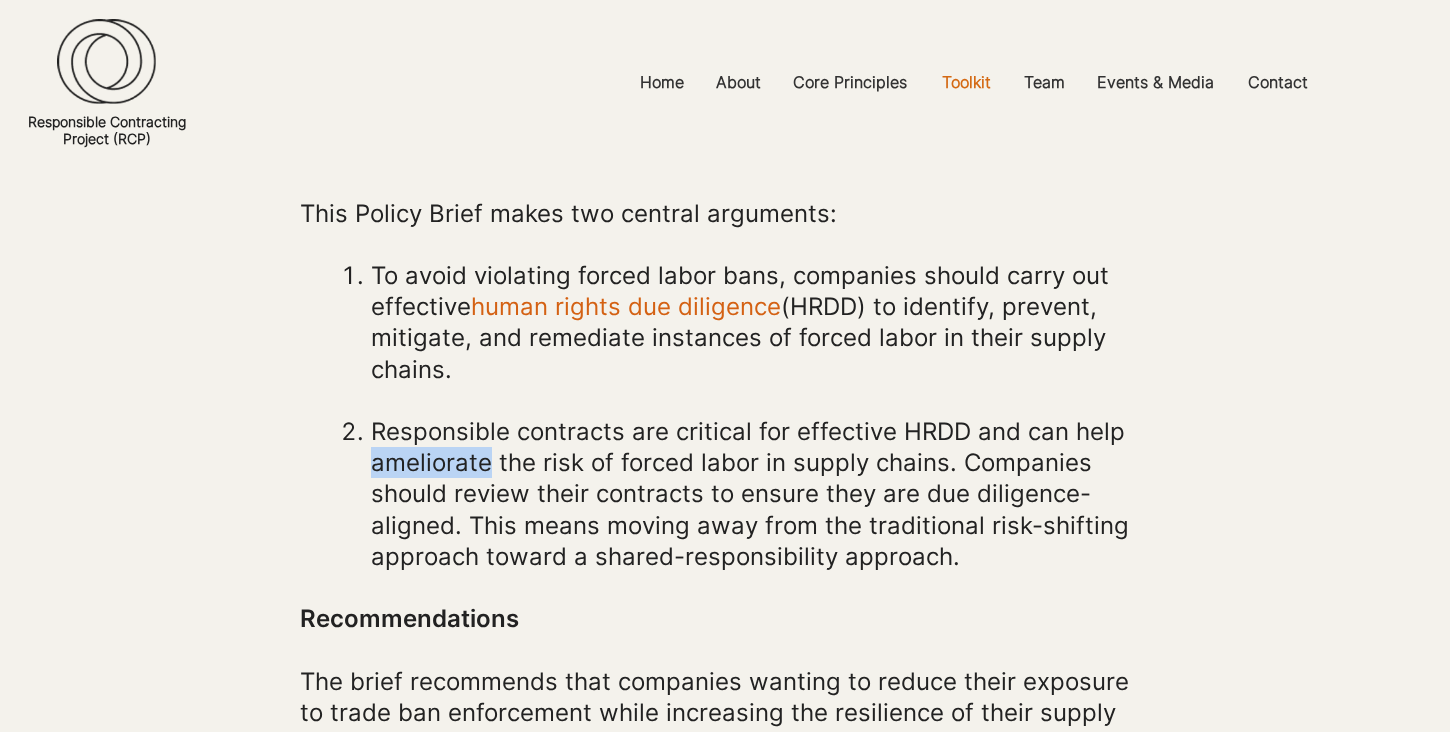 drag, startPoint x: 372, startPoint y: 474, endPoint x: 488, endPoint y: 472, distance: 116.01724 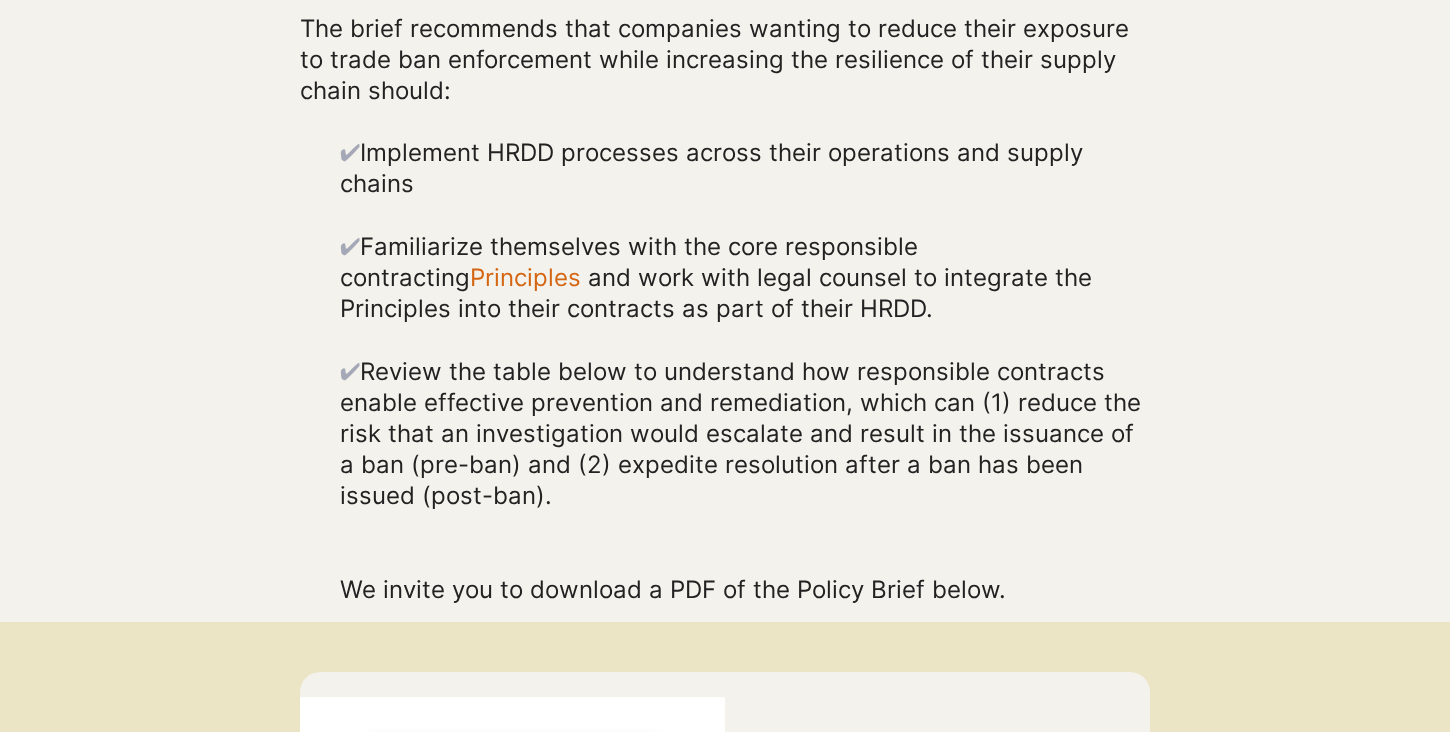 scroll, scrollTop: 1155, scrollLeft: 0, axis: vertical 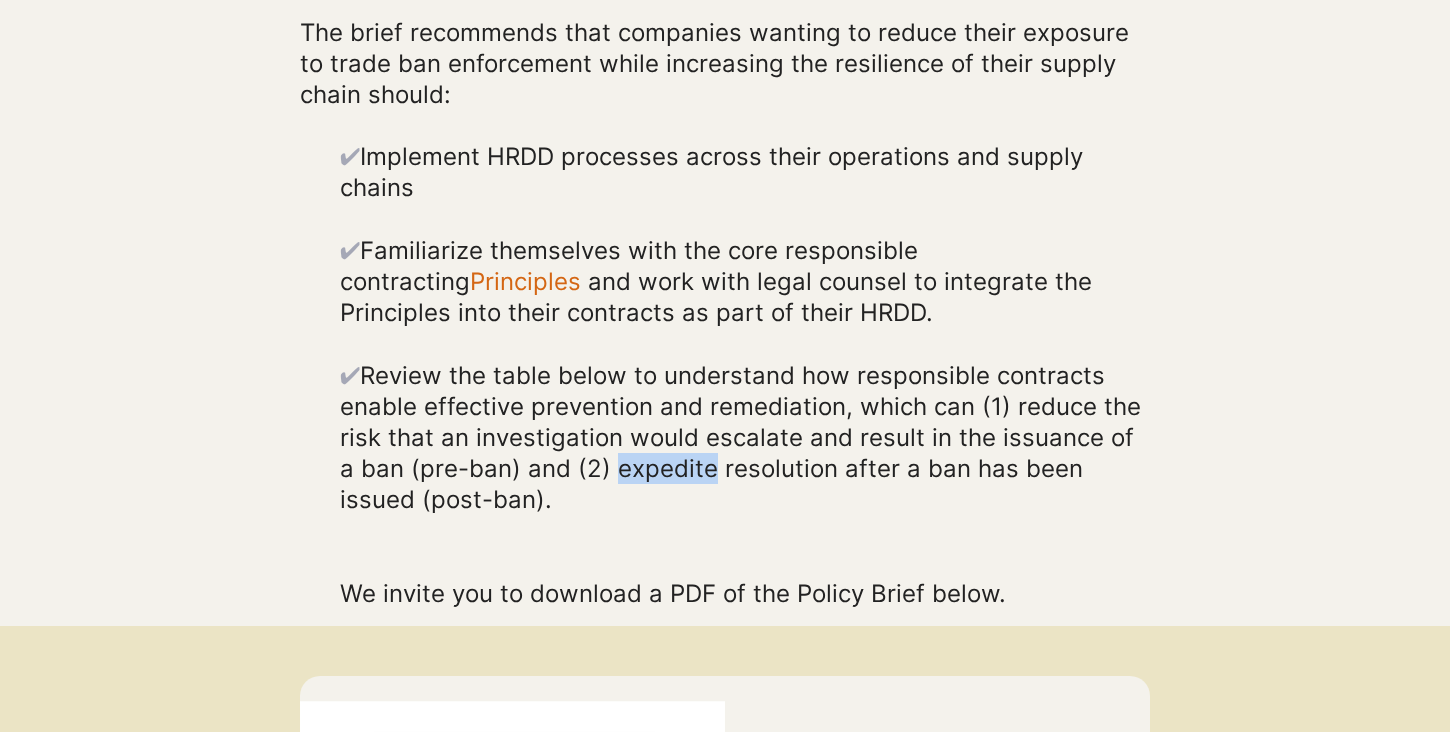 drag, startPoint x: 592, startPoint y: 475, endPoint x: 684, endPoint y: 481, distance: 92.19544 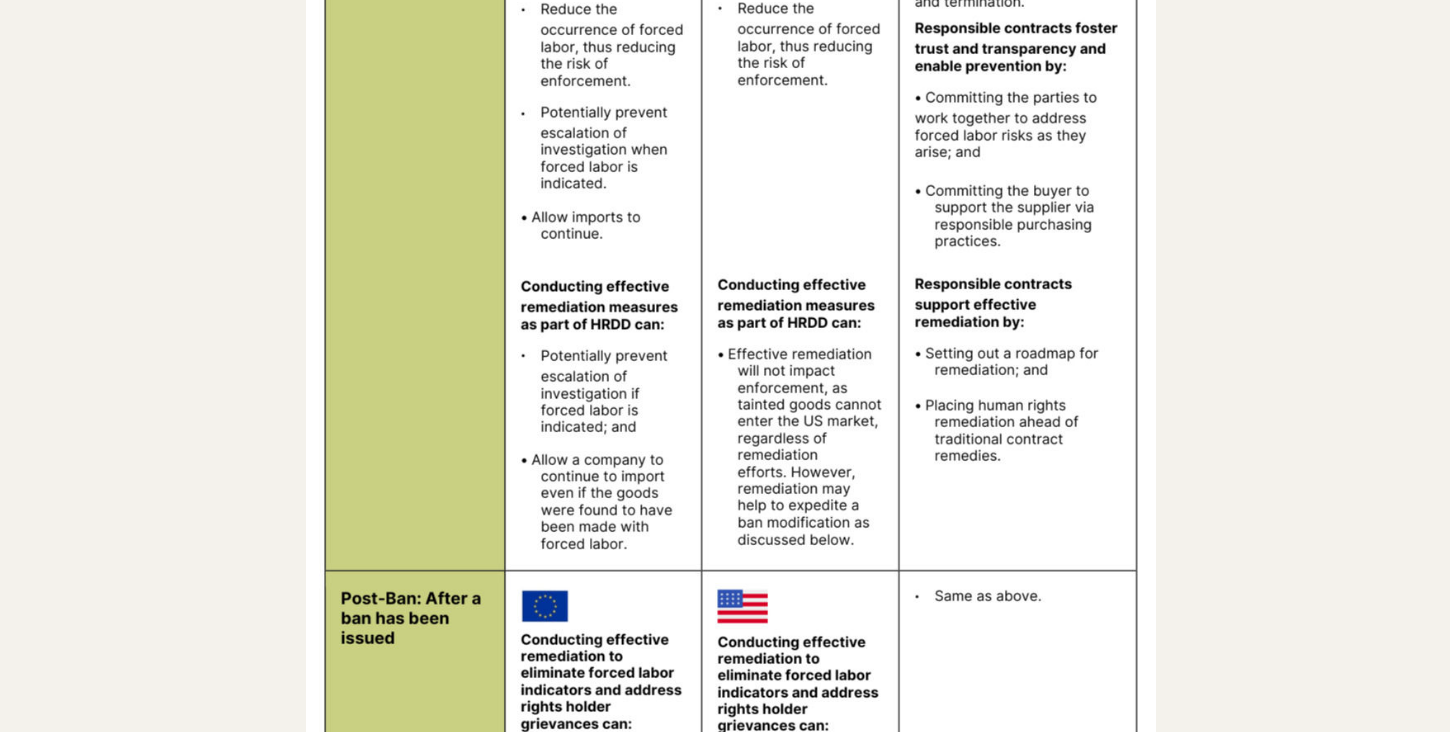 scroll, scrollTop: 2882, scrollLeft: 0, axis: vertical 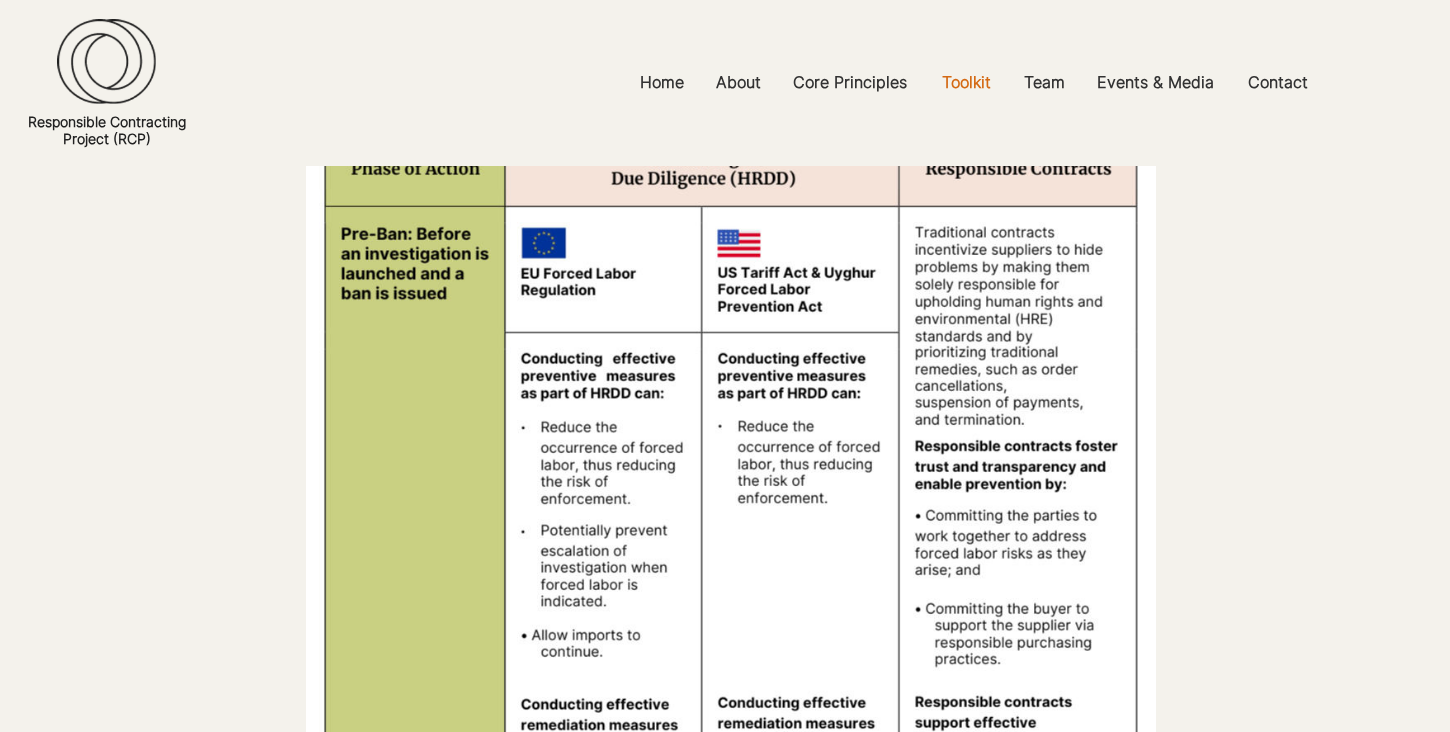 click at bounding box center [731, 700] 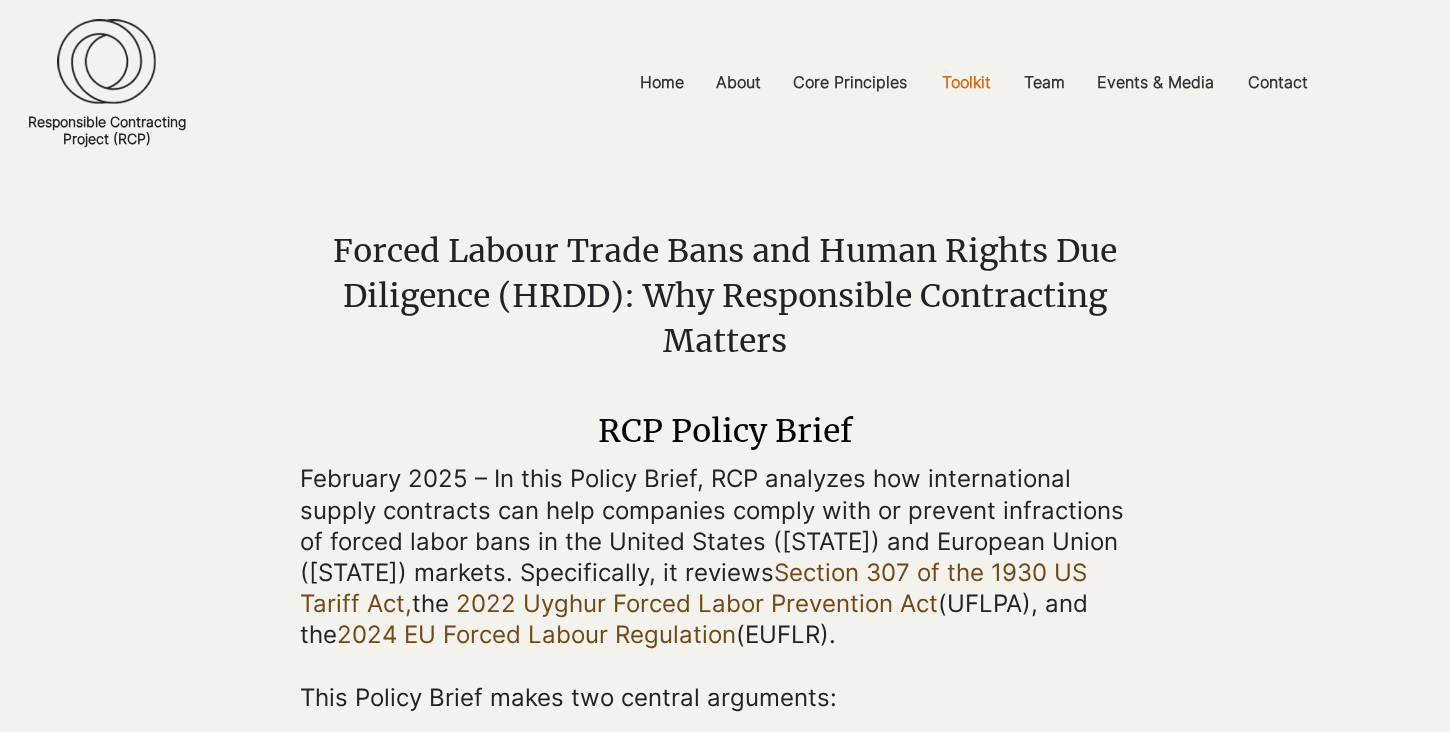 scroll, scrollTop: 0, scrollLeft: 0, axis: both 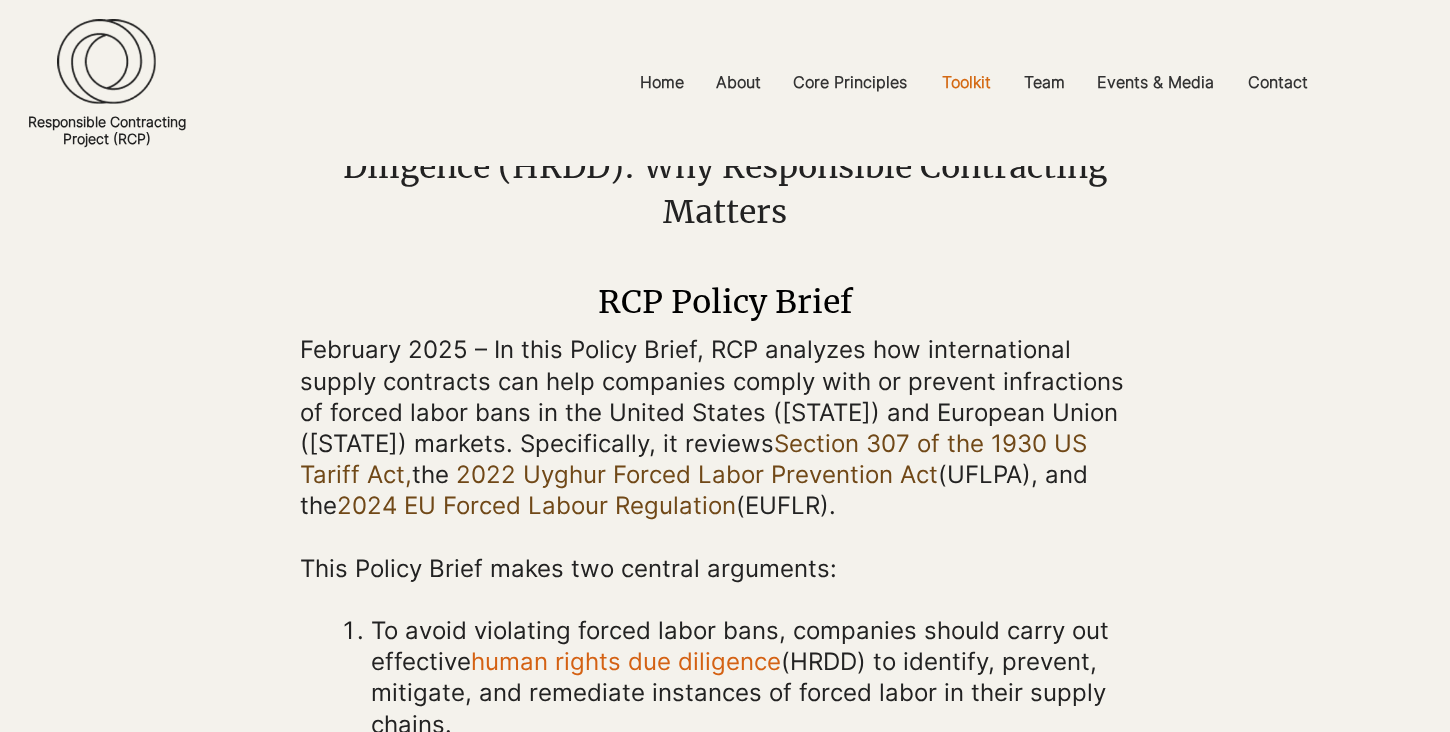 drag, startPoint x: 298, startPoint y: 357, endPoint x: 815, endPoint y: 511, distance: 539.4488 